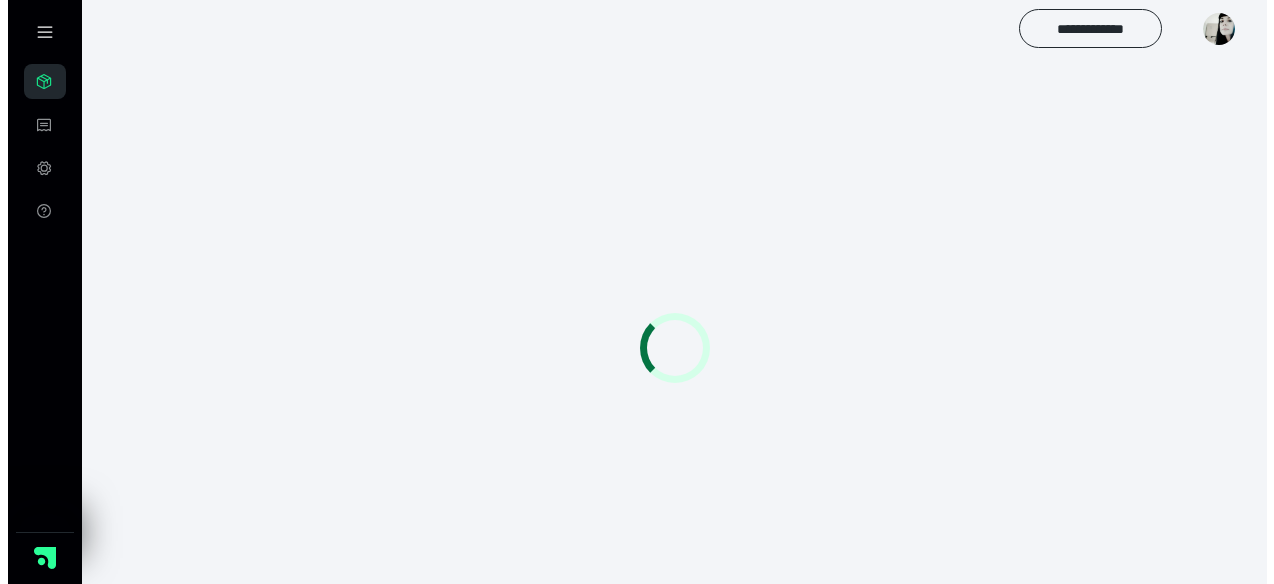 scroll, scrollTop: 0, scrollLeft: 0, axis: both 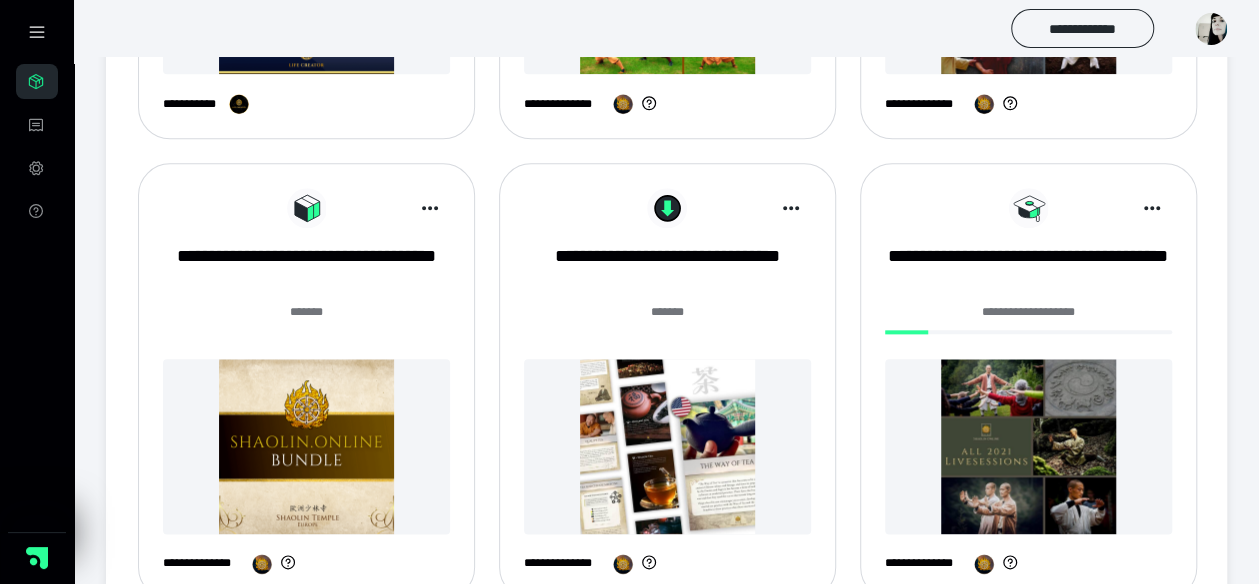 click on "*****   *" at bounding box center [306, 323] 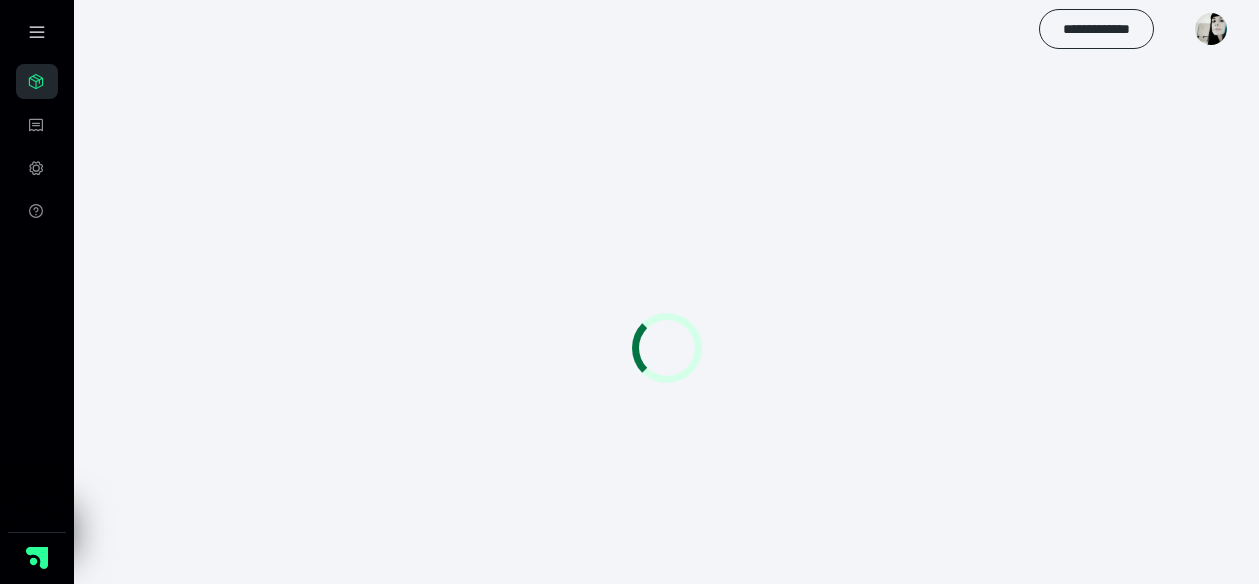 scroll, scrollTop: 0, scrollLeft: 0, axis: both 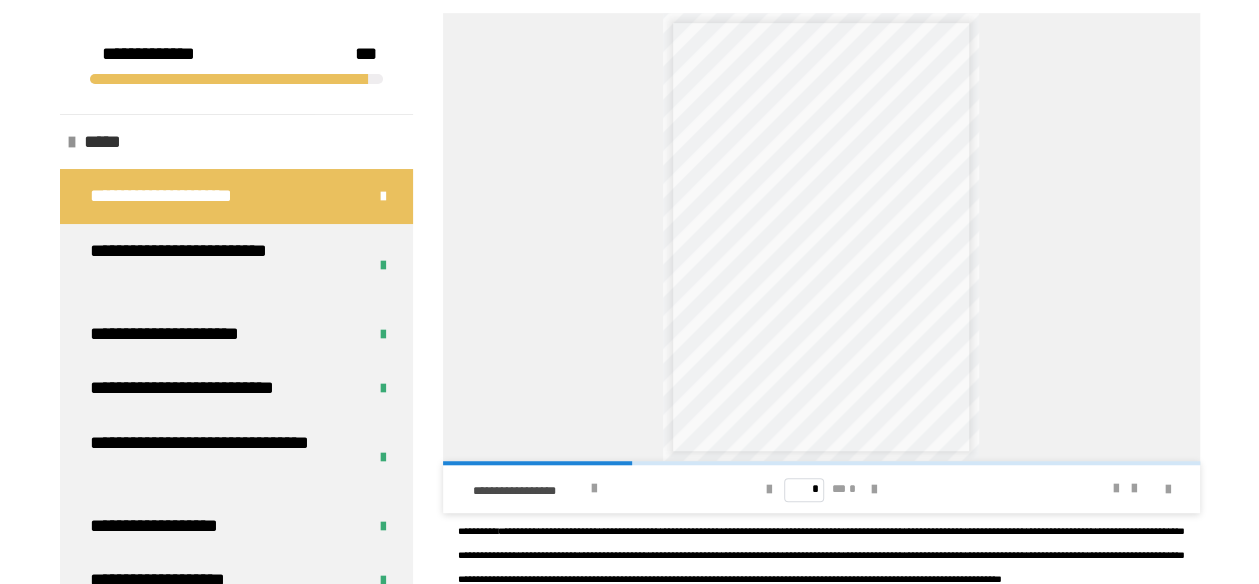 click on "*****" at bounding box center [236, 142] 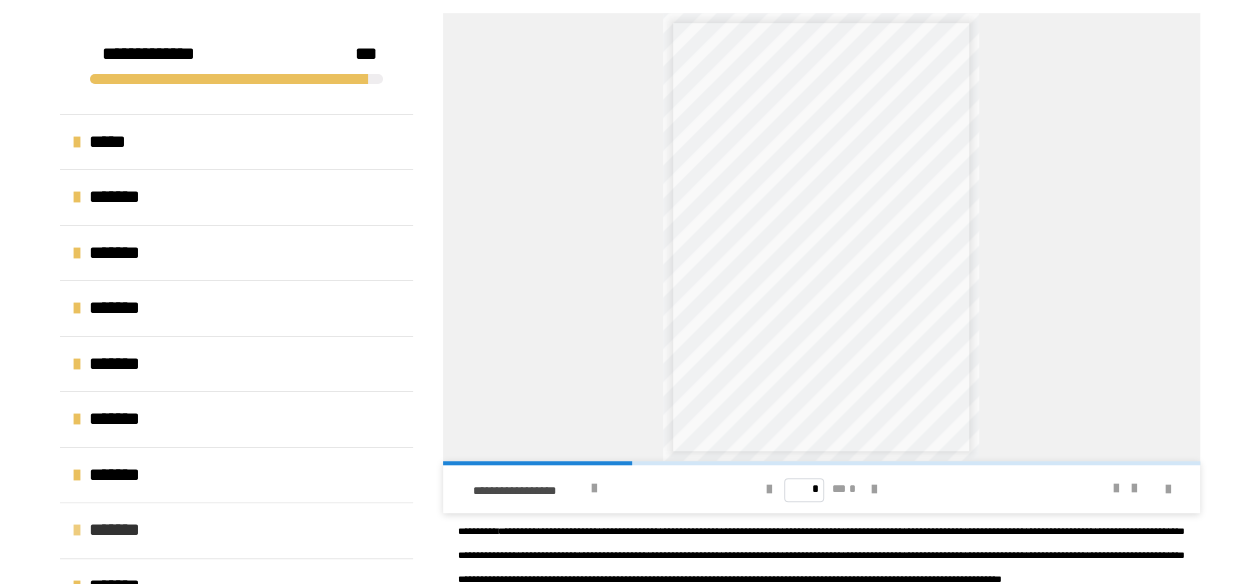 click on "*******" at bounding box center [236, 530] 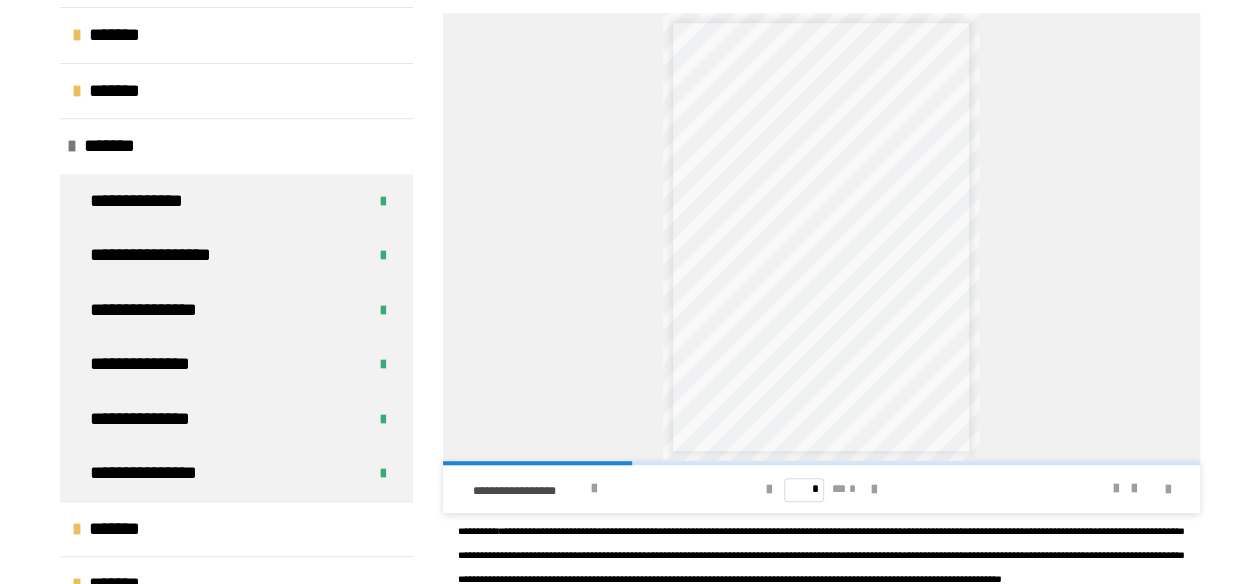 scroll, scrollTop: 380, scrollLeft: 0, axis: vertical 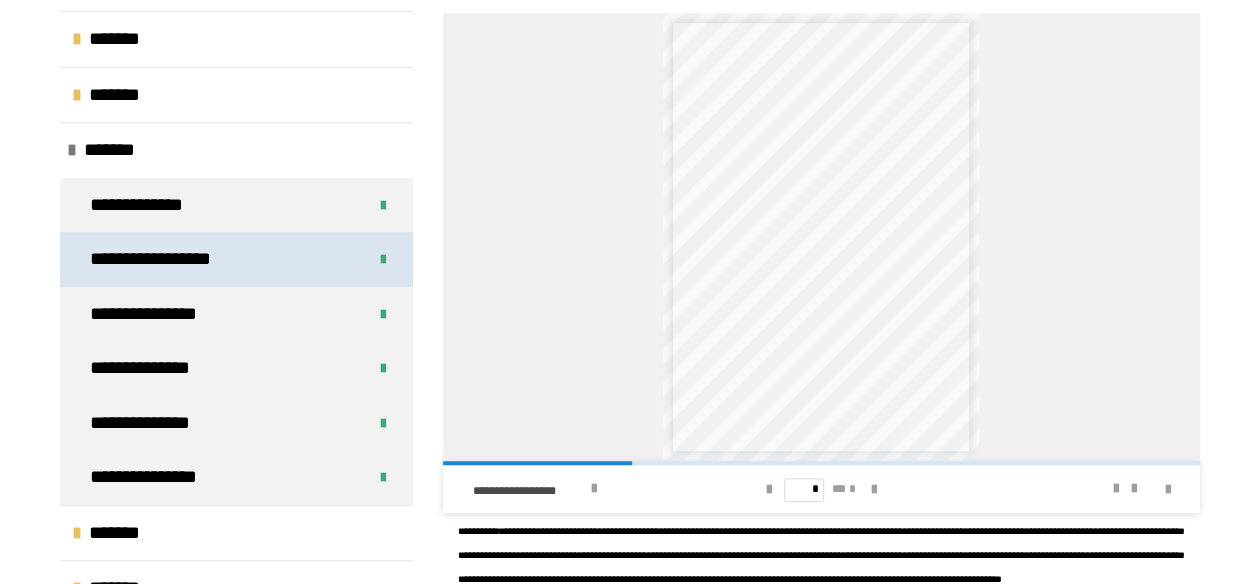 click on "**********" at bounding box center [236, 259] 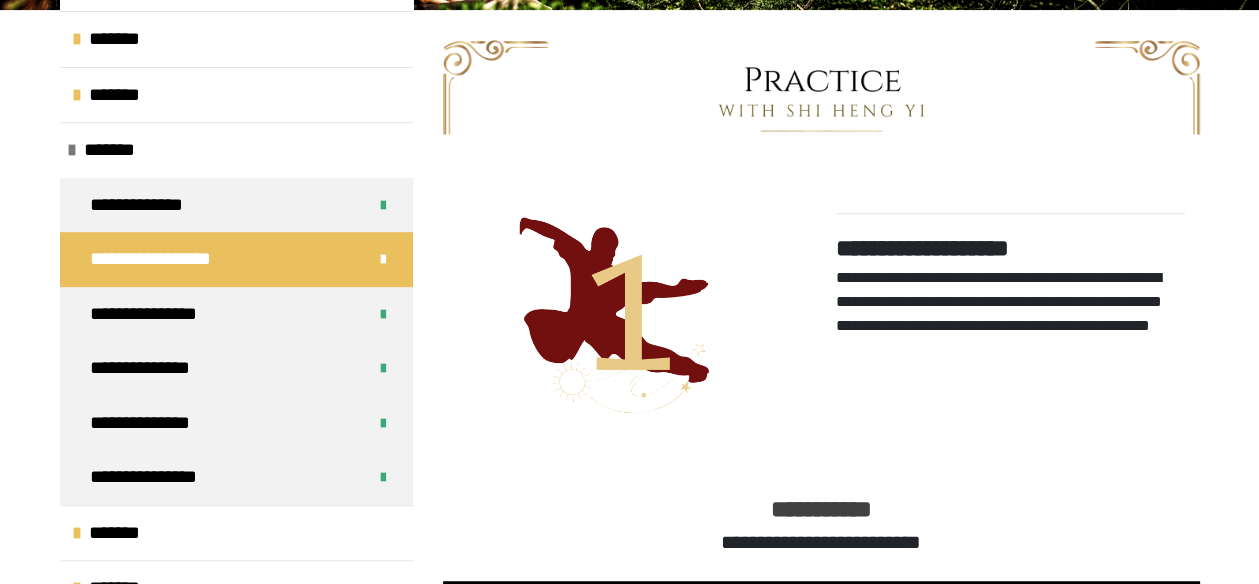 scroll, scrollTop: 780, scrollLeft: 0, axis: vertical 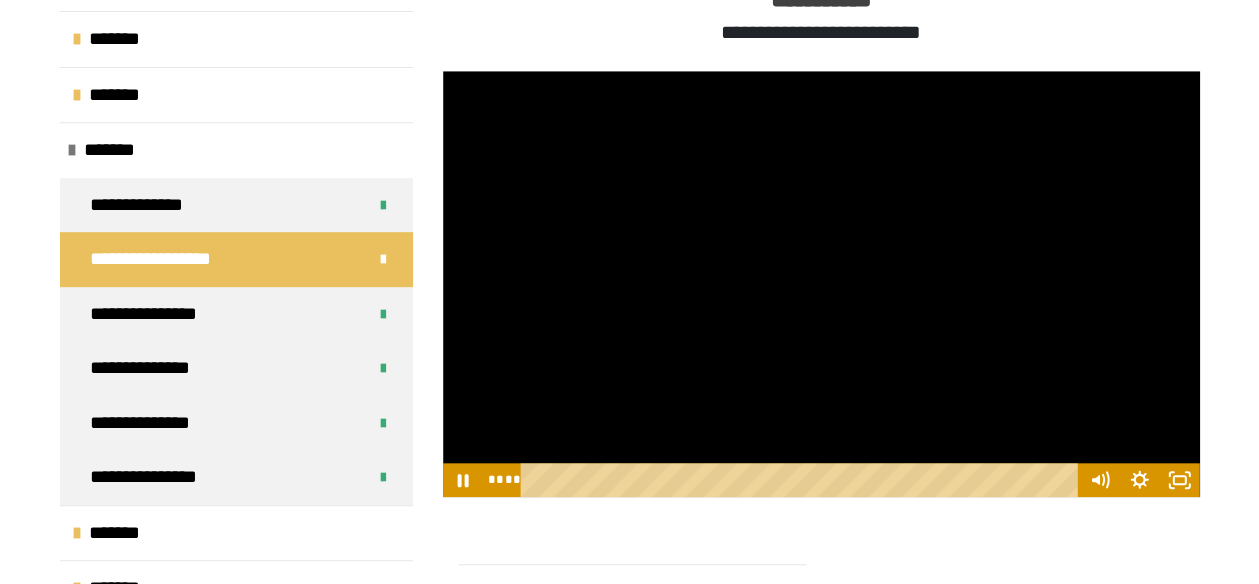 click at bounding box center [821, 284] 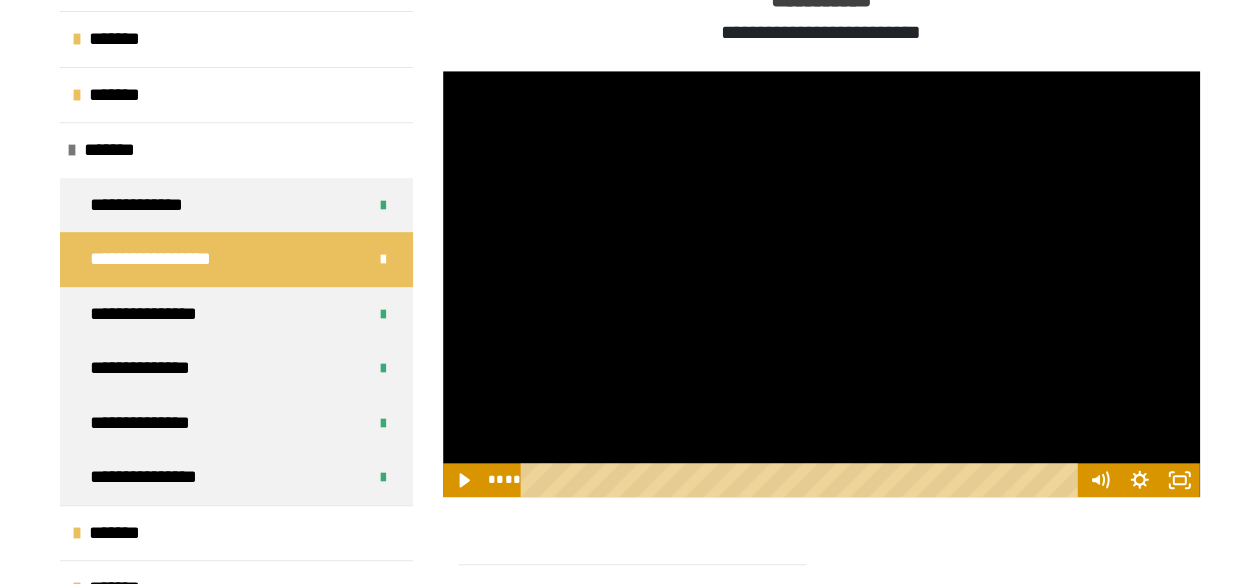 click at bounding box center (821, 284) 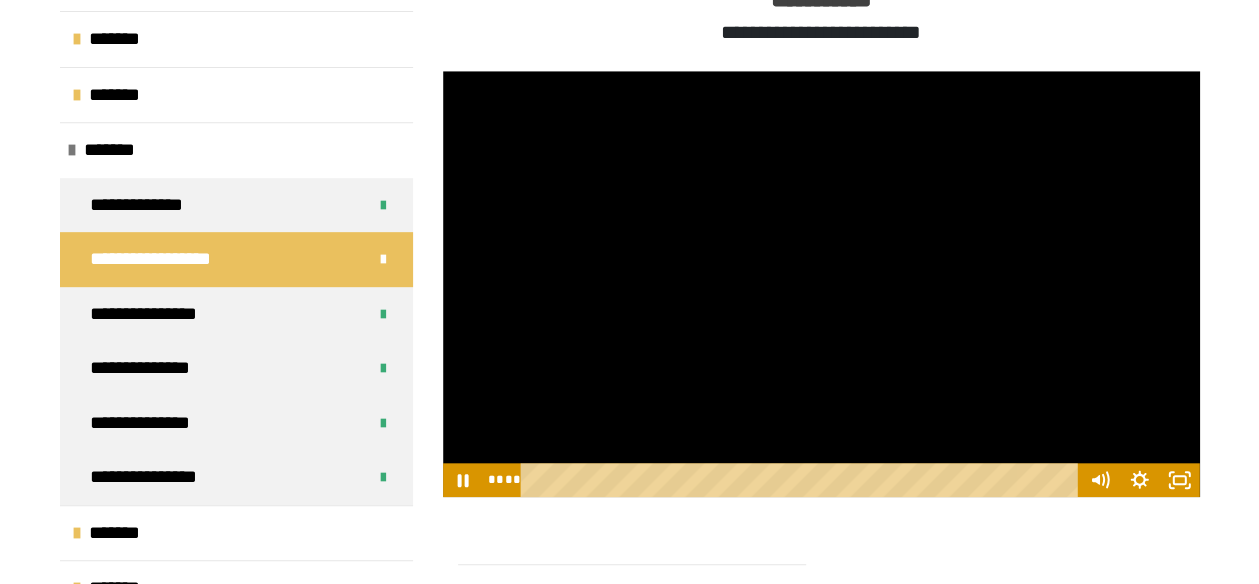 click at bounding box center (821, 284) 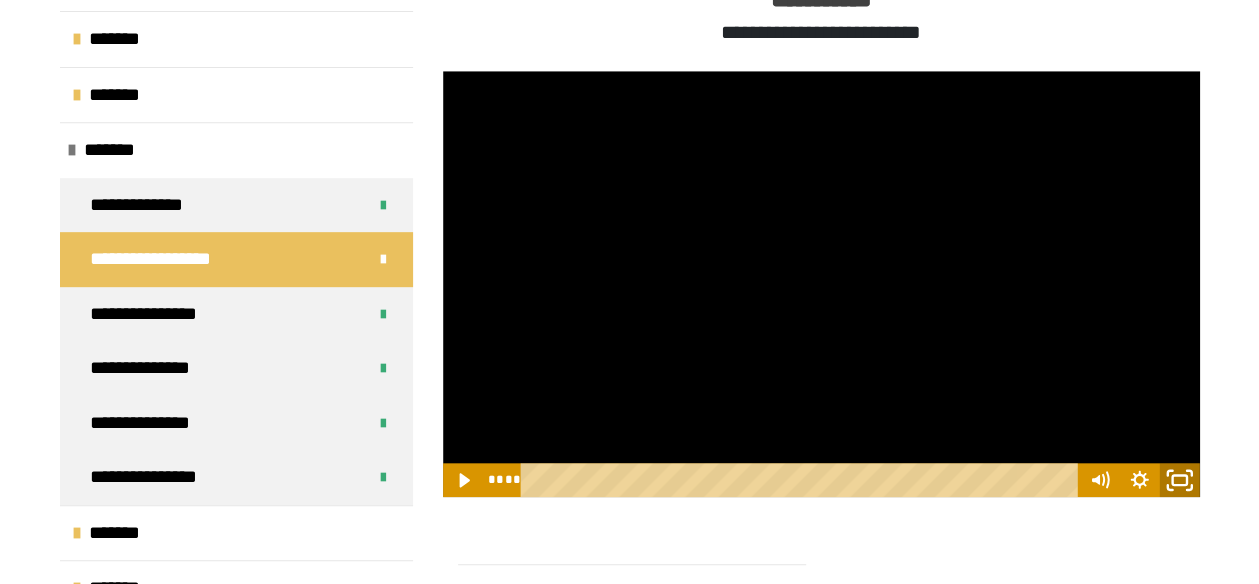 click 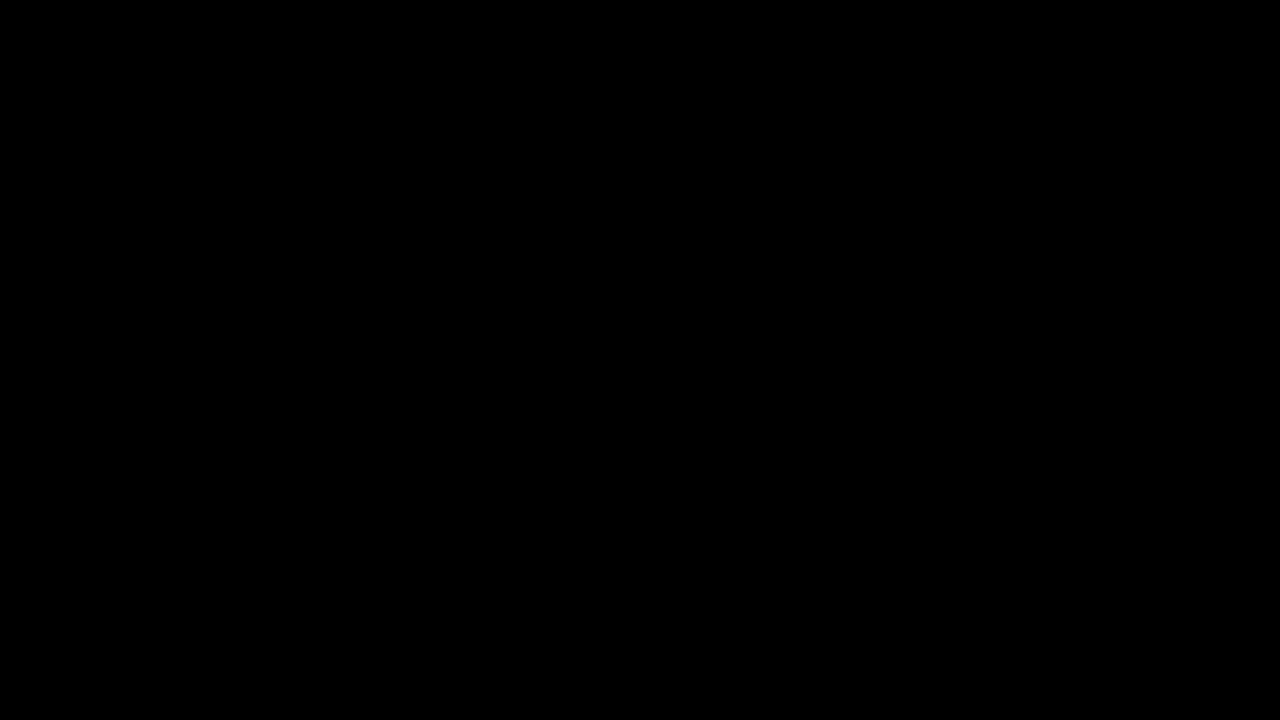 click at bounding box center (640, 360) 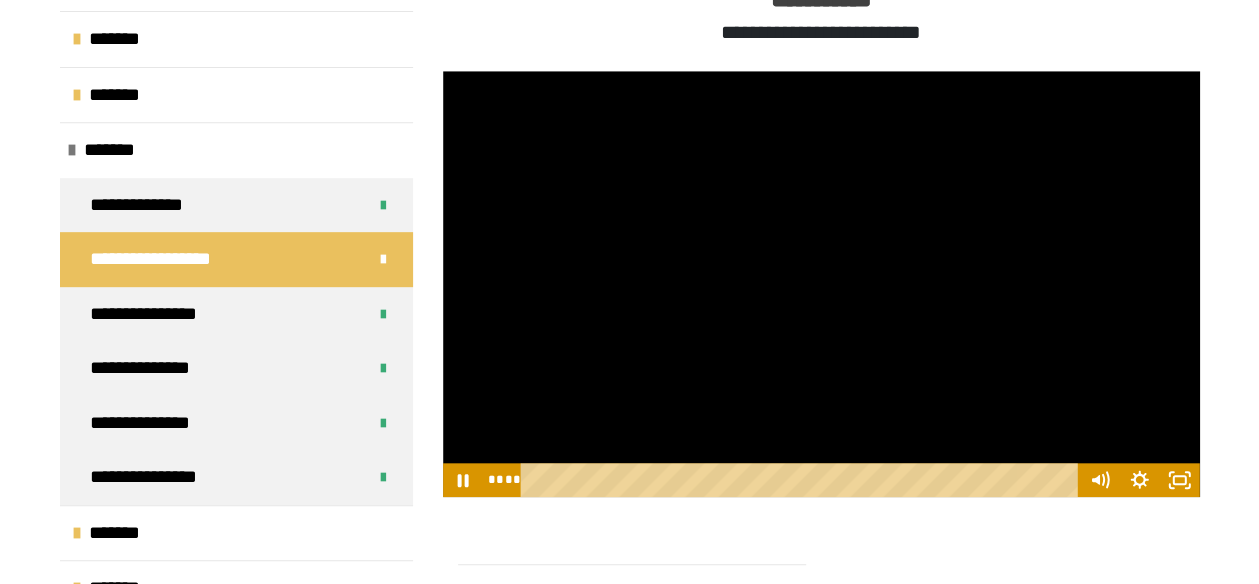 click at bounding box center [821, 284] 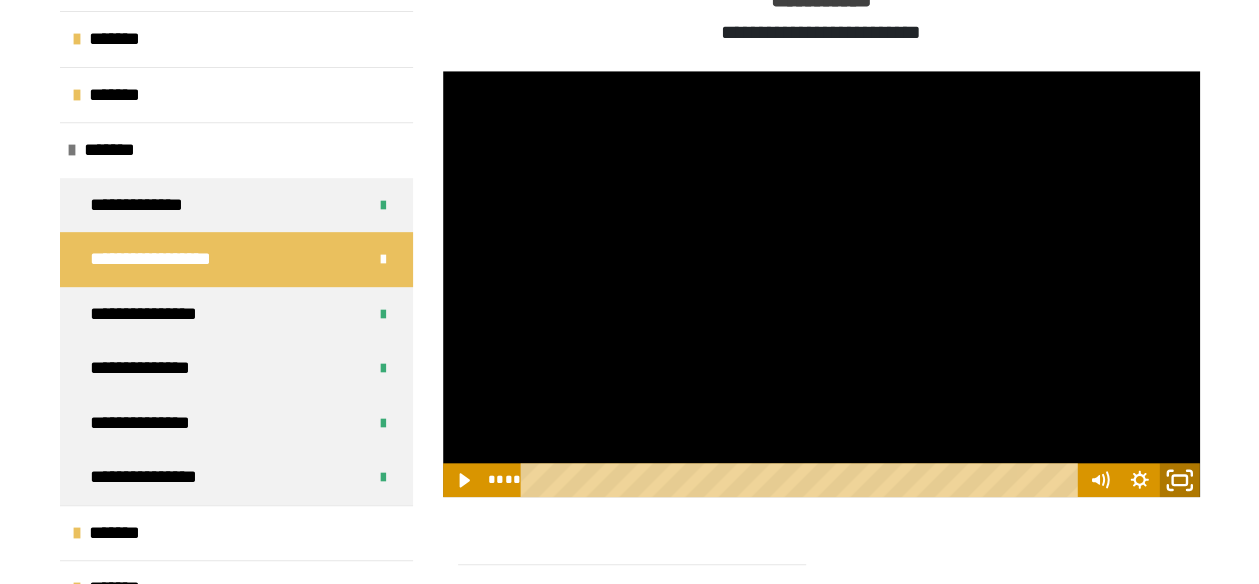 click 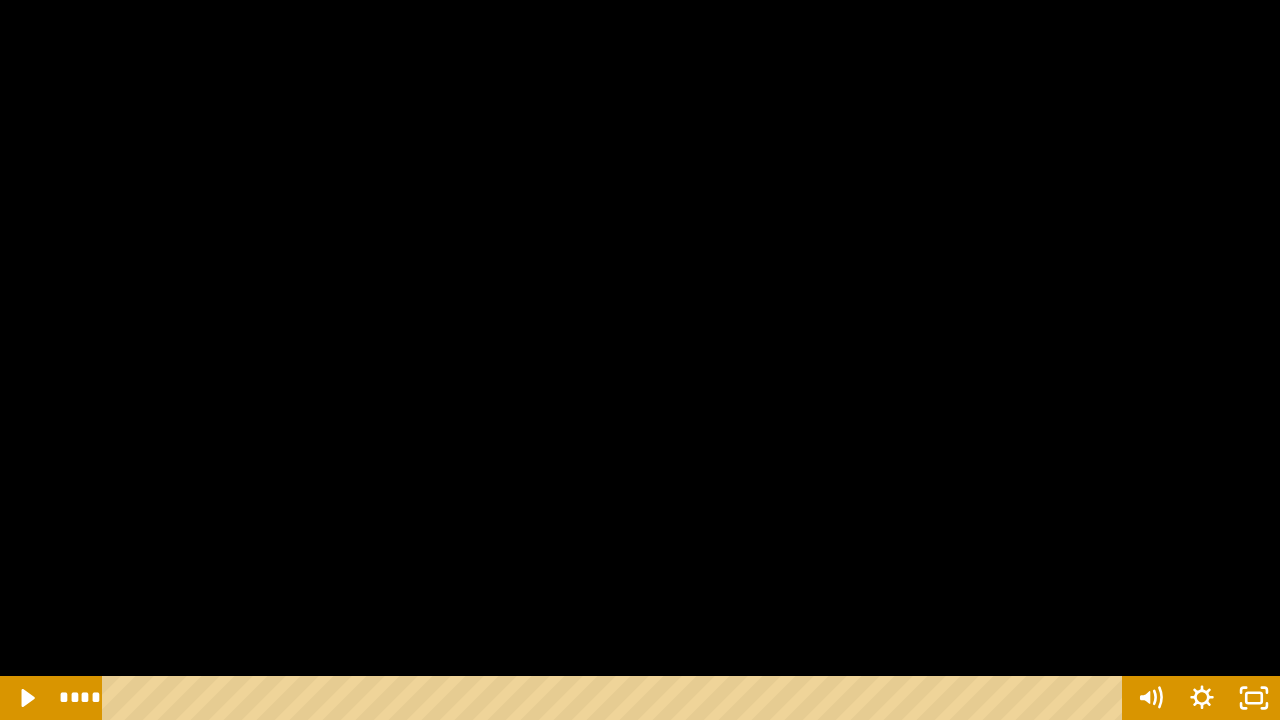 click at bounding box center [640, 360] 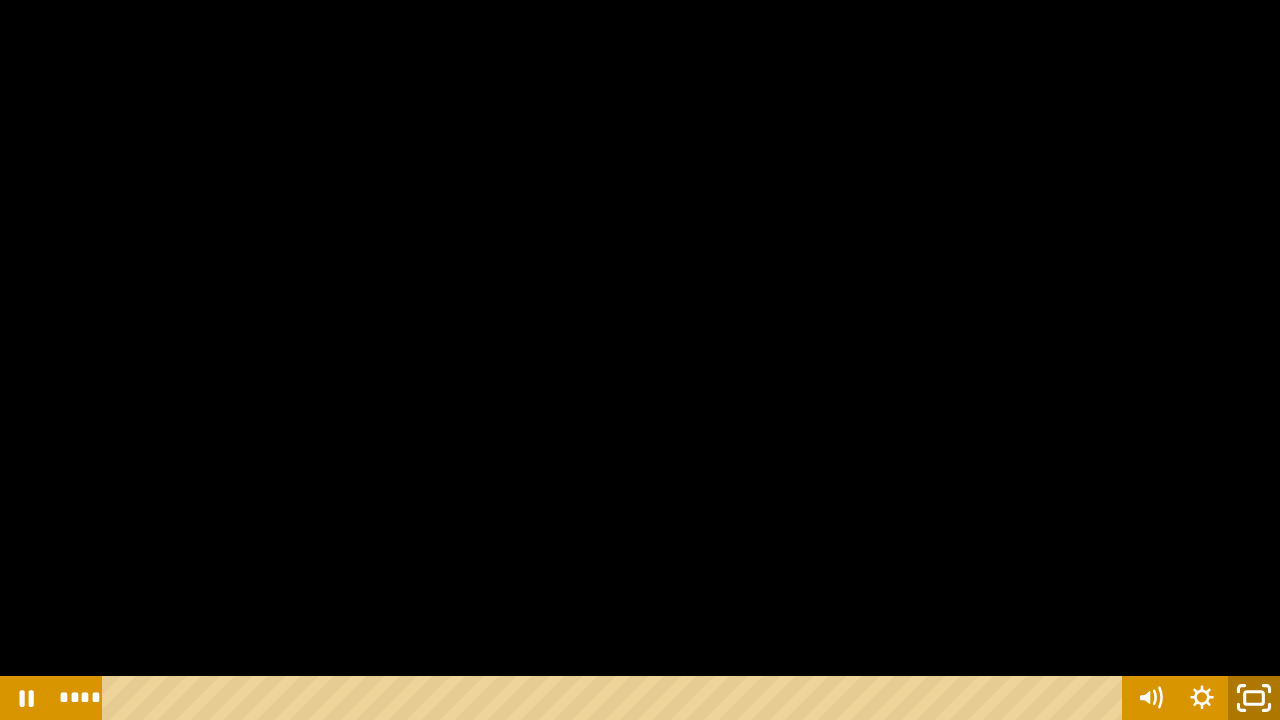 click 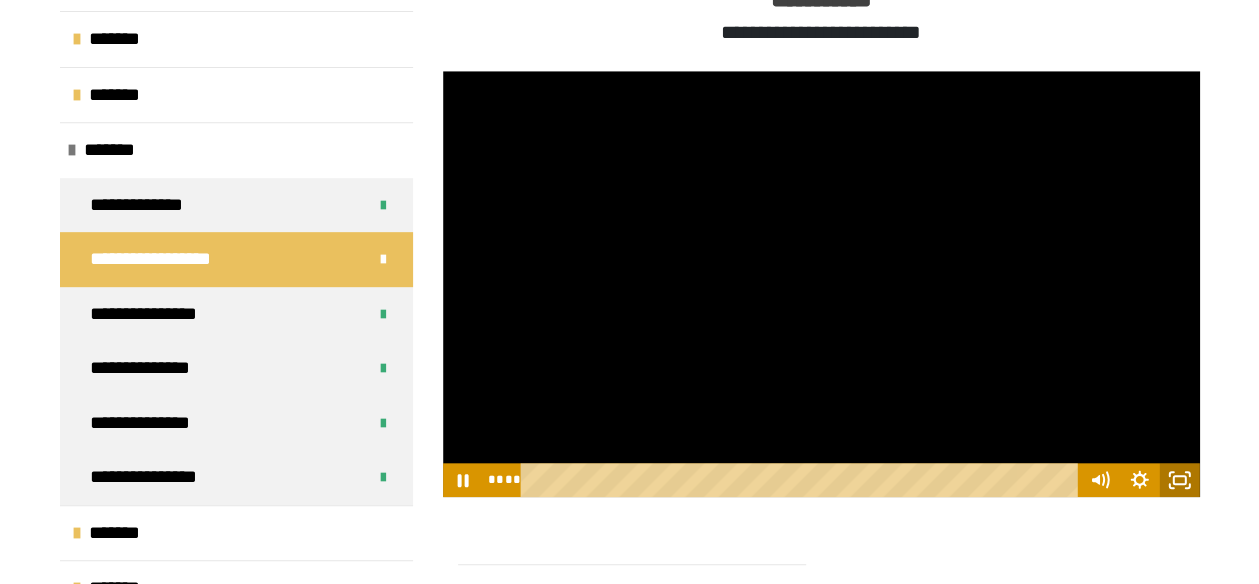 click 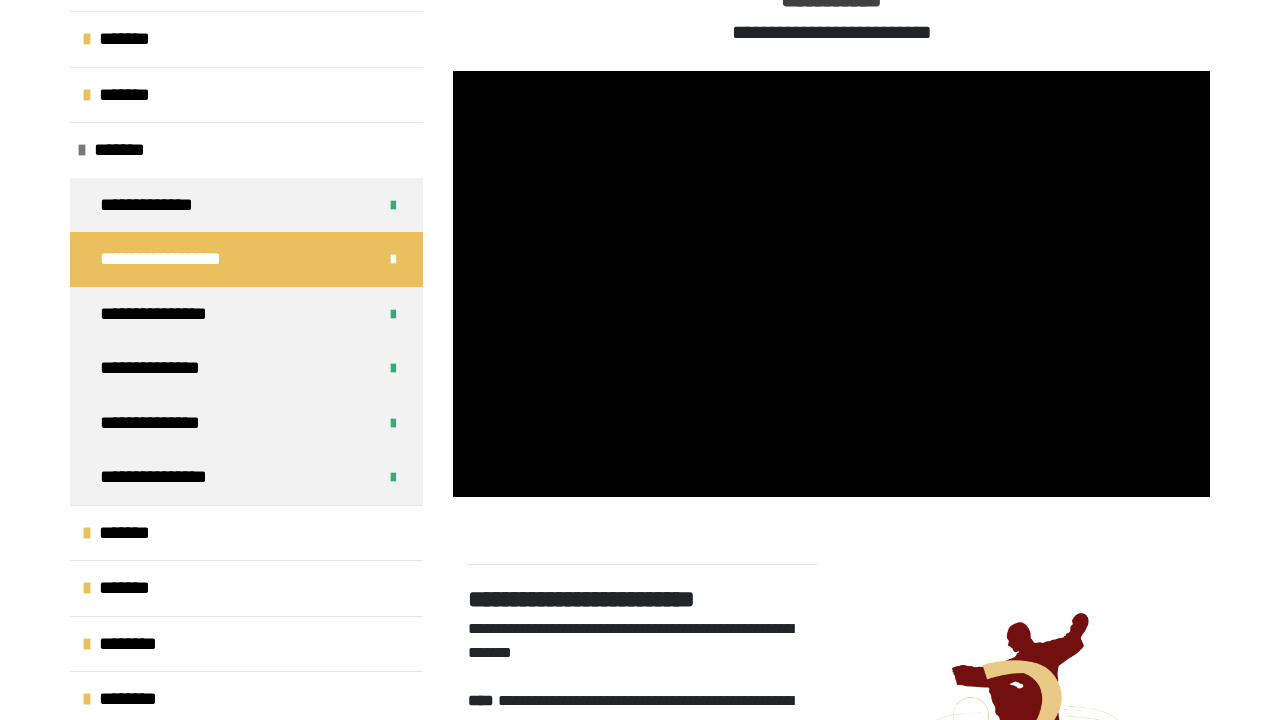 type 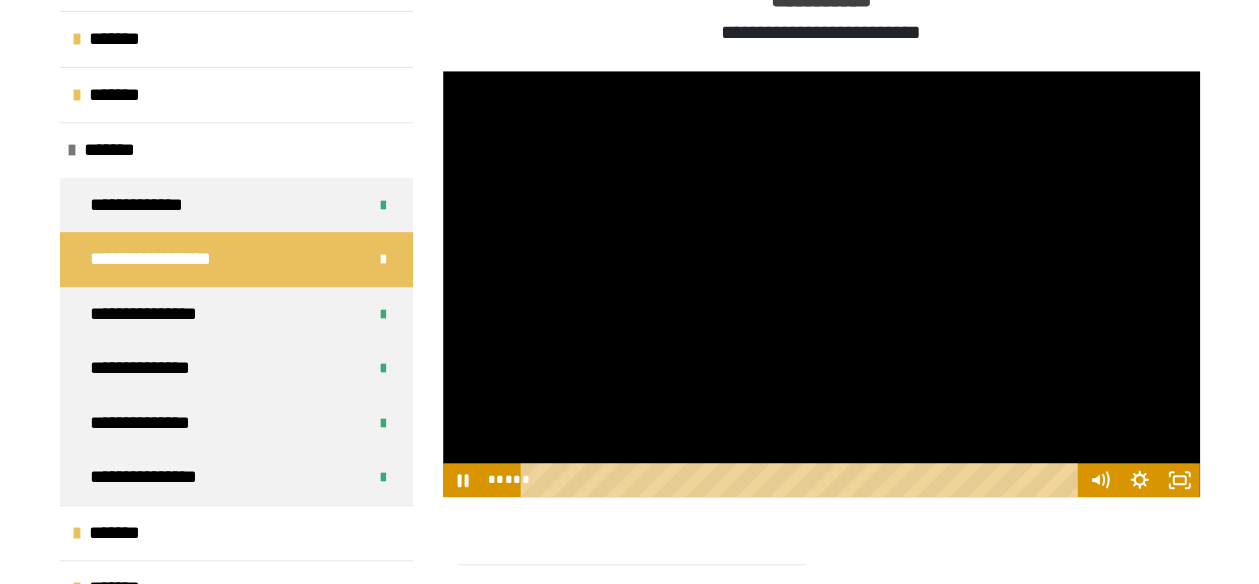 click at bounding box center [821, 284] 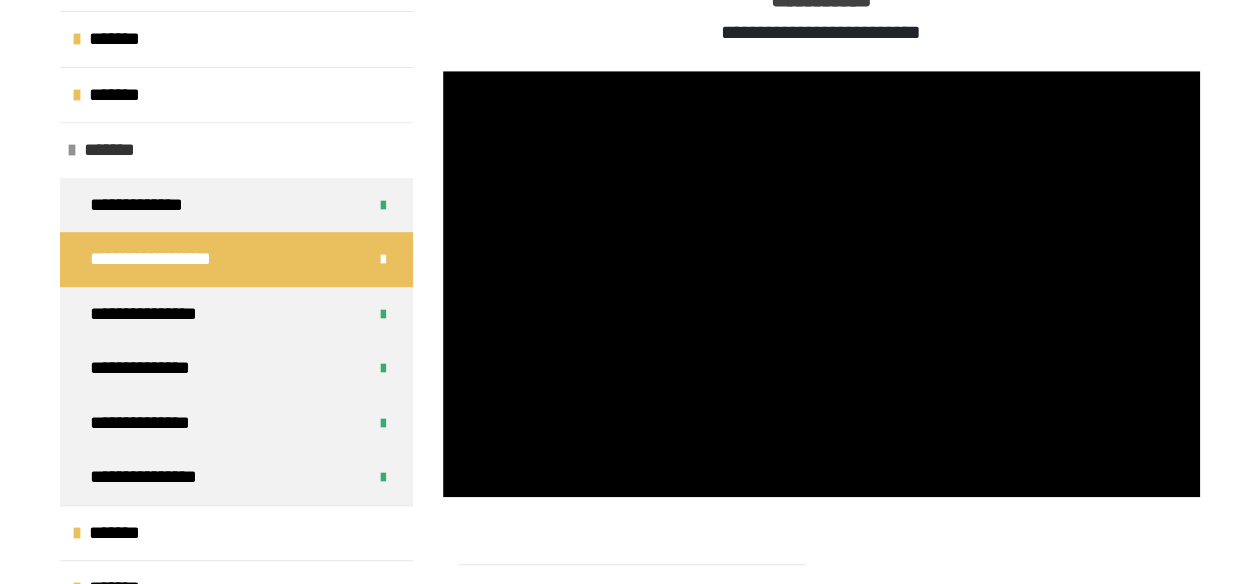 click on "*******" at bounding box center (236, 150) 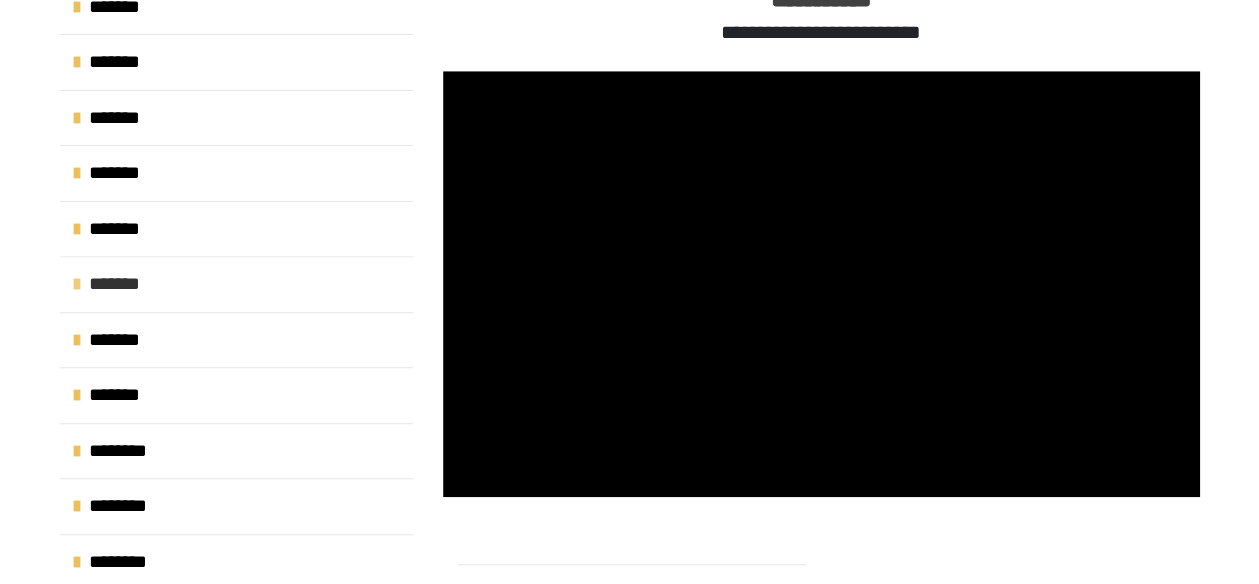 scroll, scrollTop: 241, scrollLeft: 0, axis: vertical 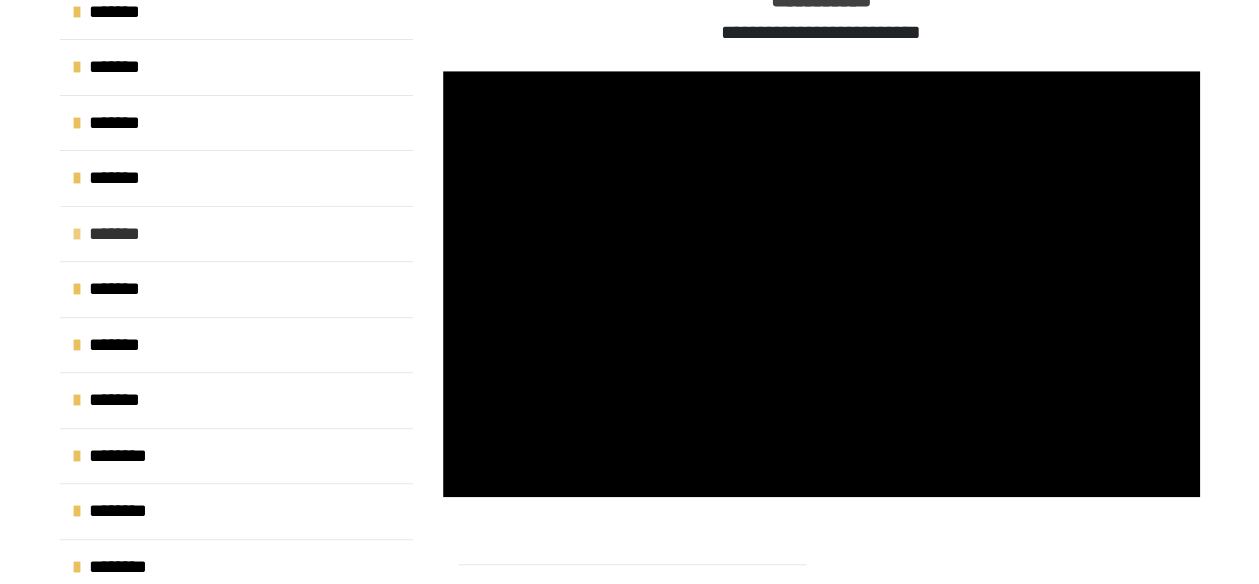click on "*******" at bounding box center (236, 234) 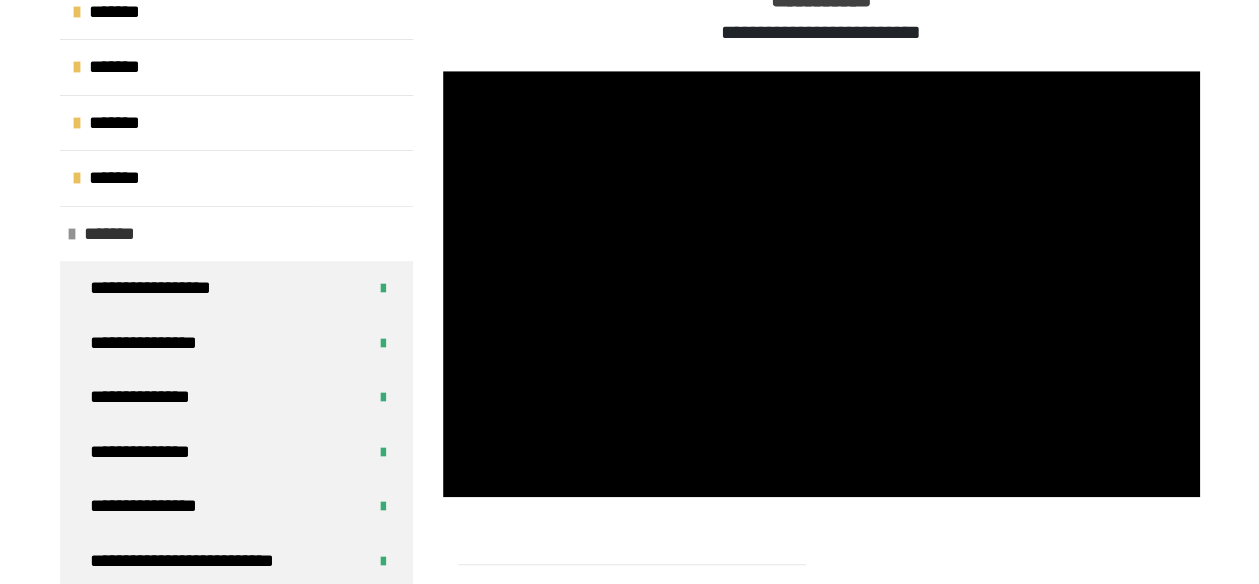 scroll, scrollTop: 380, scrollLeft: 0, axis: vertical 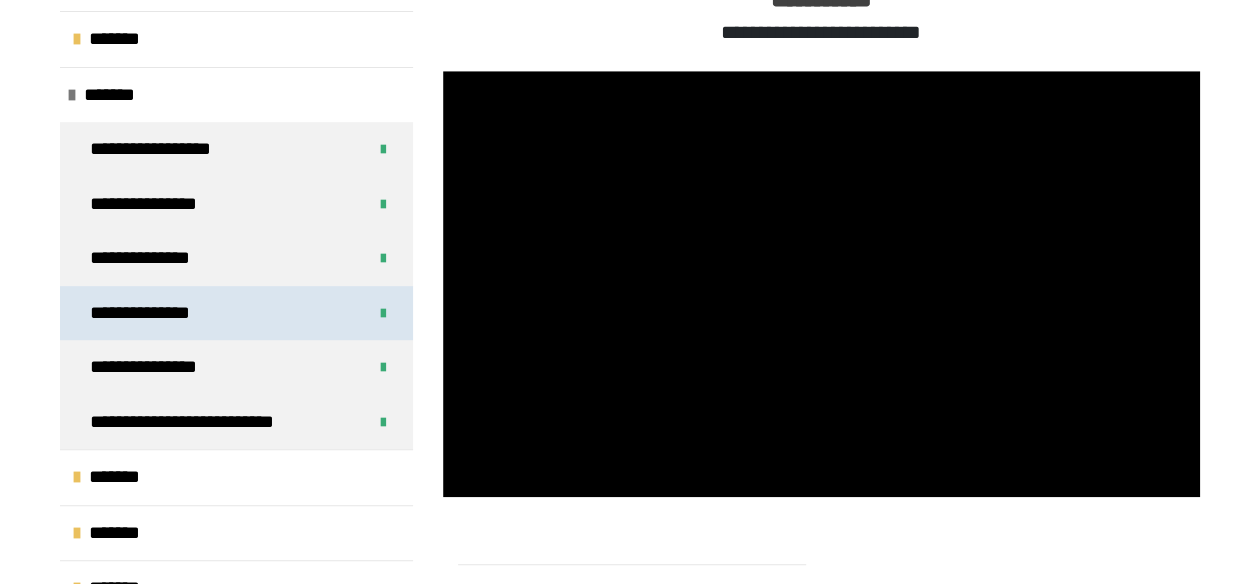 click on "**********" at bounding box center [236, 313] 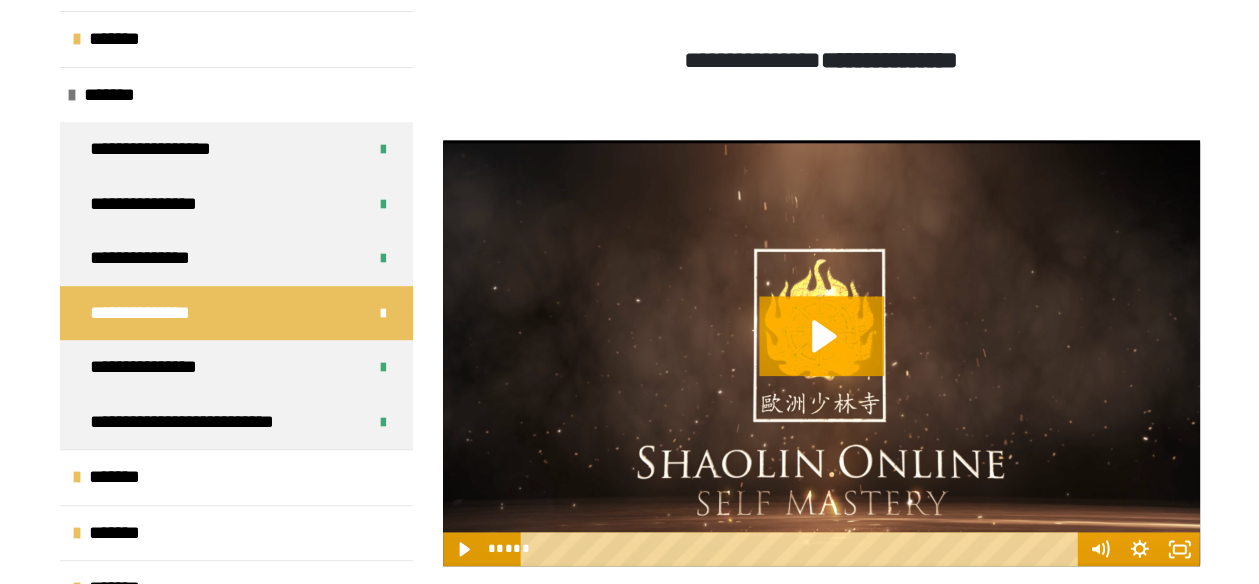 scroll, scrollTop: 1122, scrollLeft: 0, axis: vertical 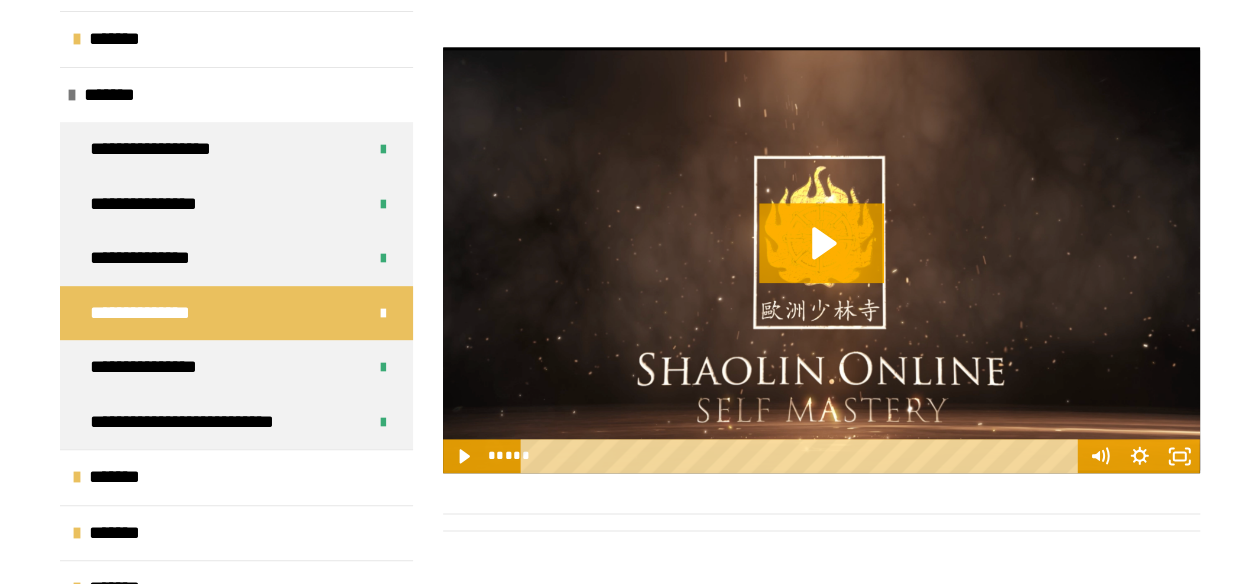 click at bounding box center [821, 260] 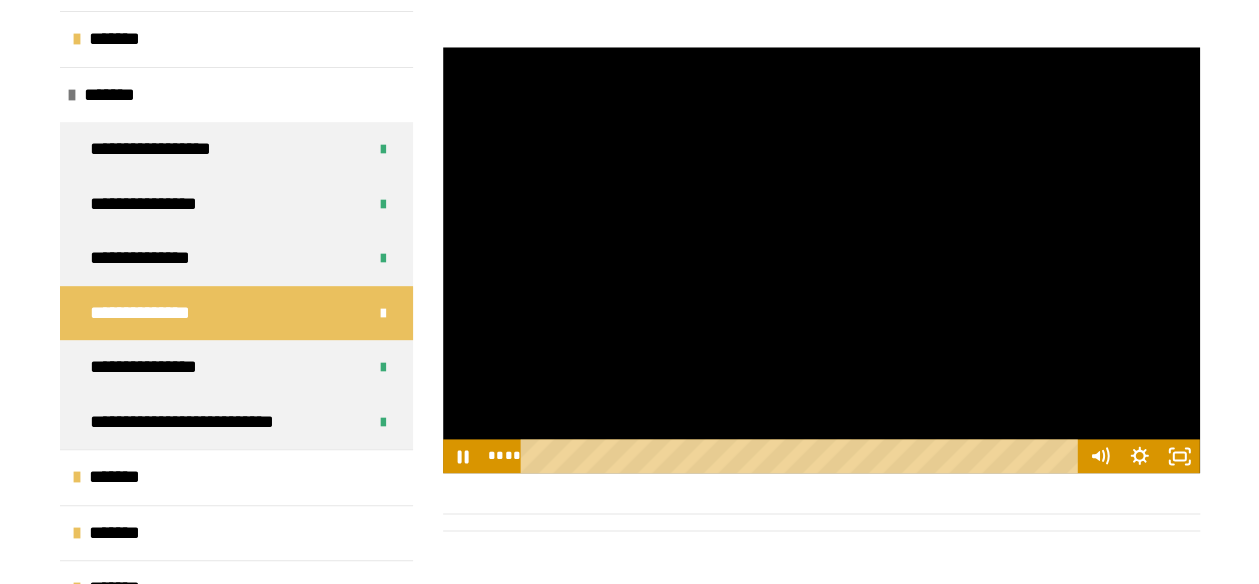 type 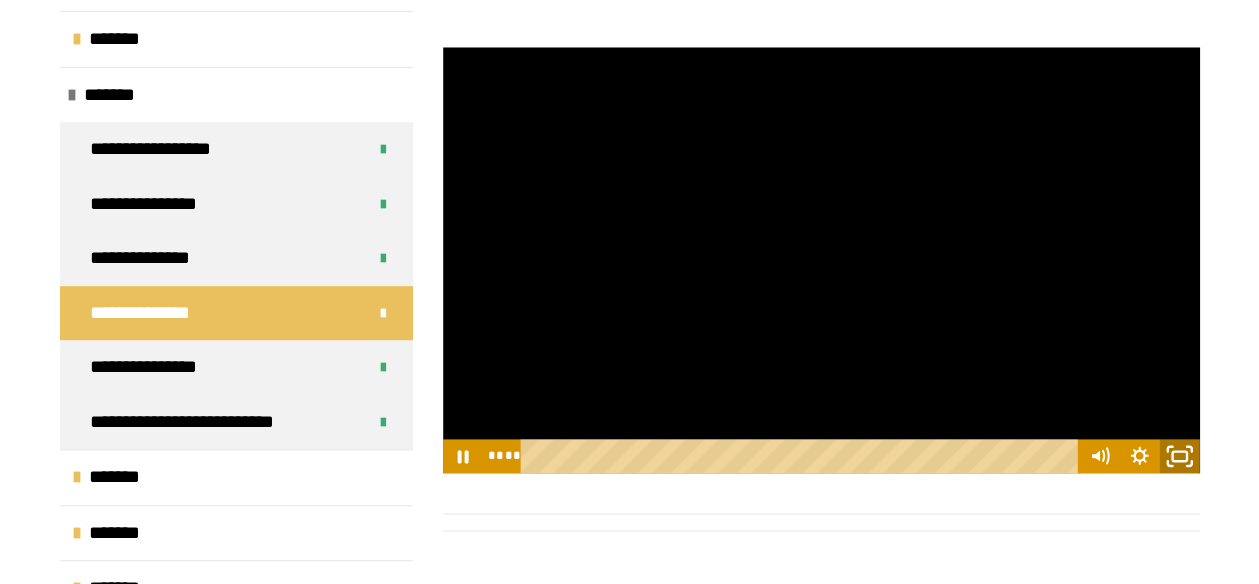 click 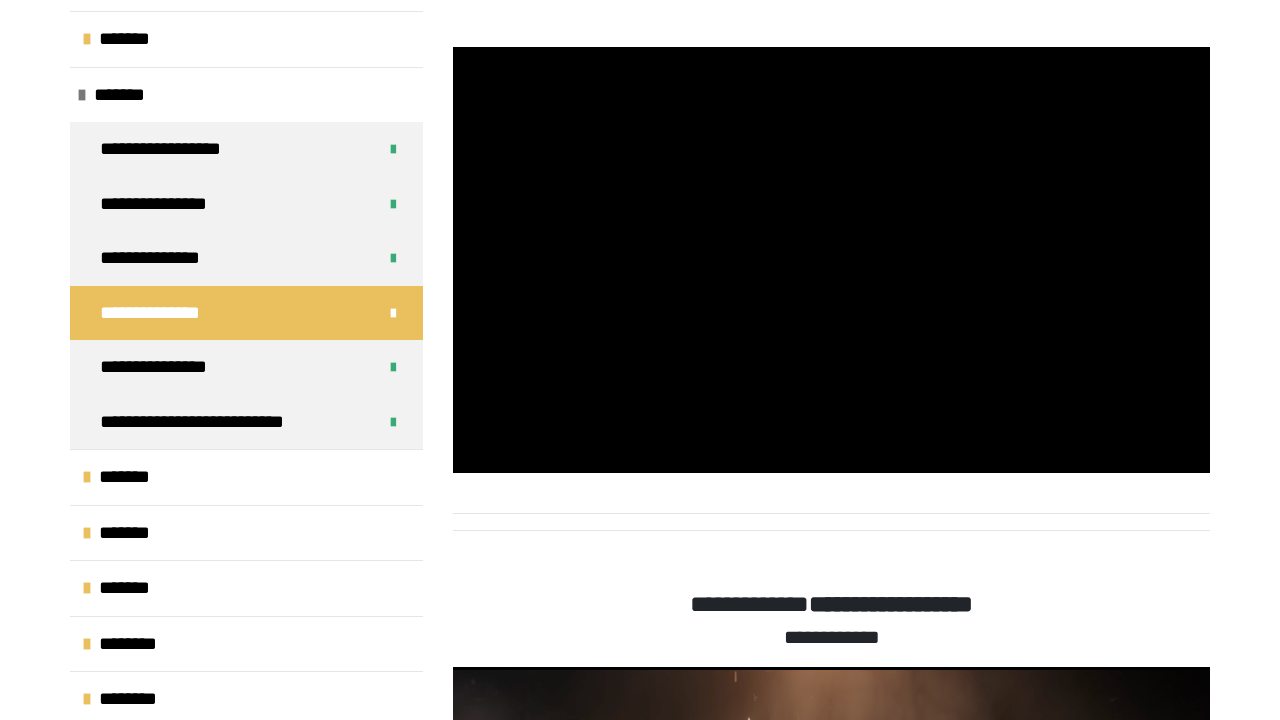 type 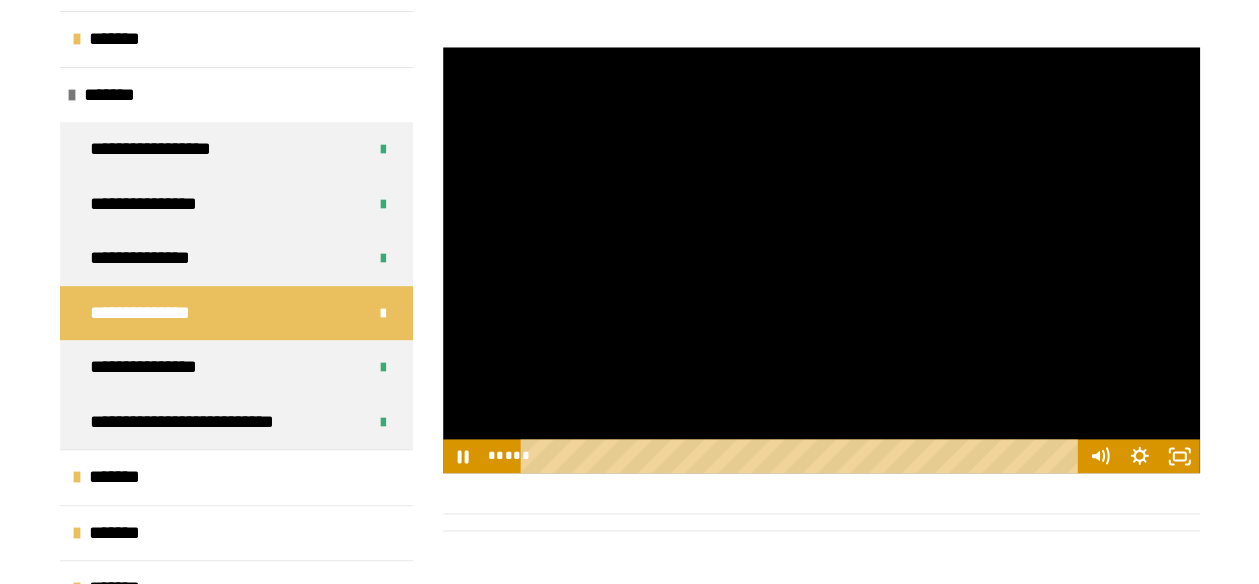 click at bounding box center [821, 260] 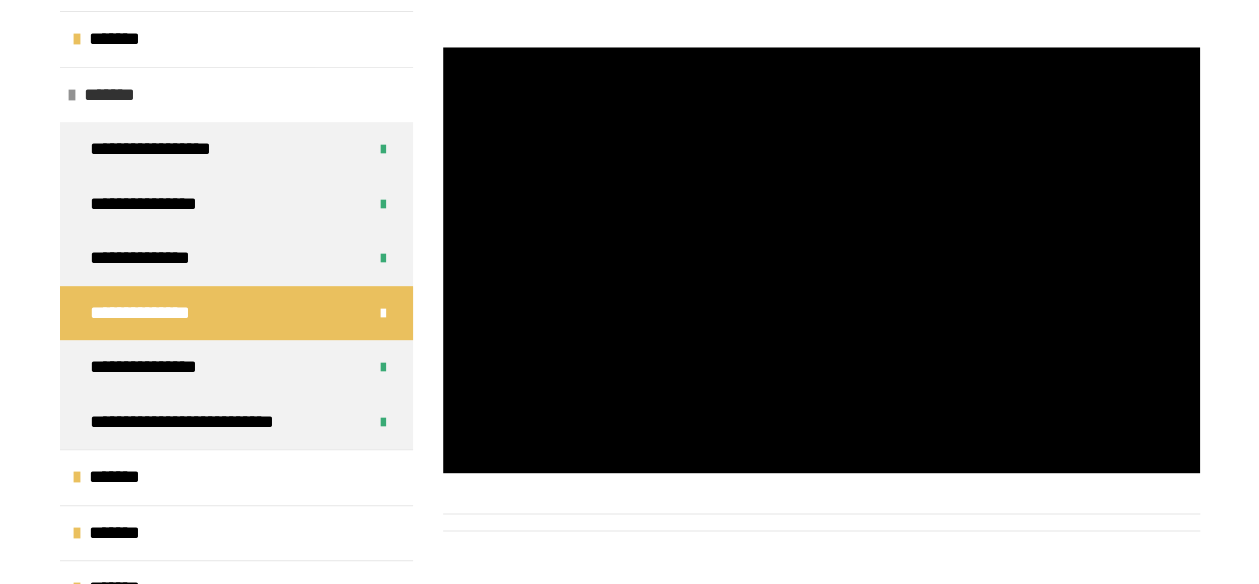 click on "*******" at bounding box center [236, 95] 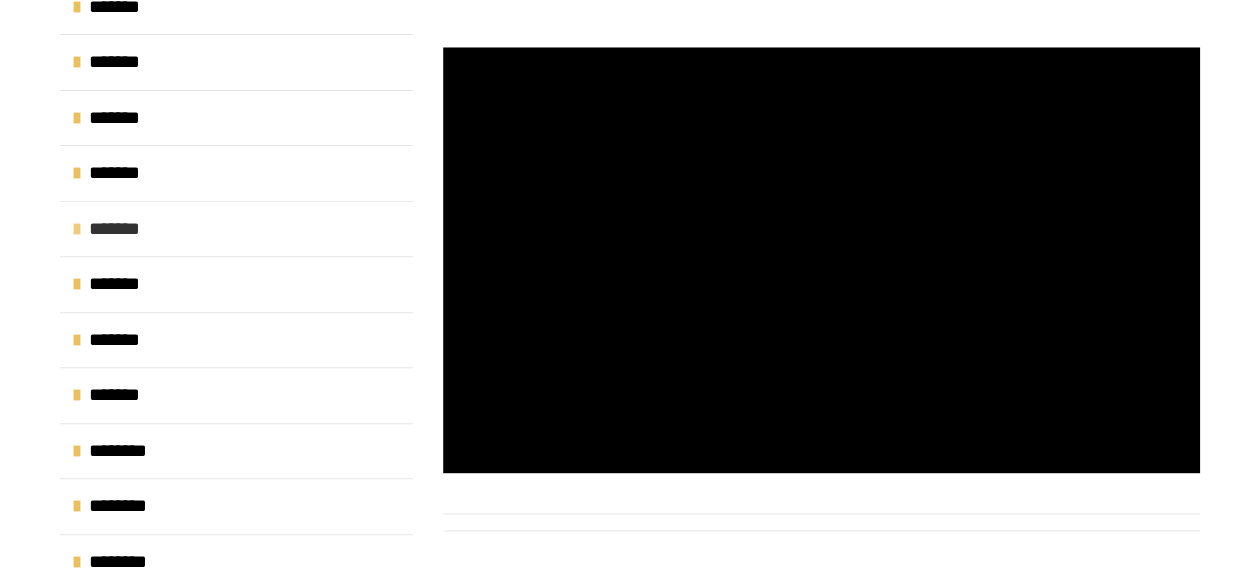 scroll, scrollTop: 241, scrollLeft: 0, axis: vertical 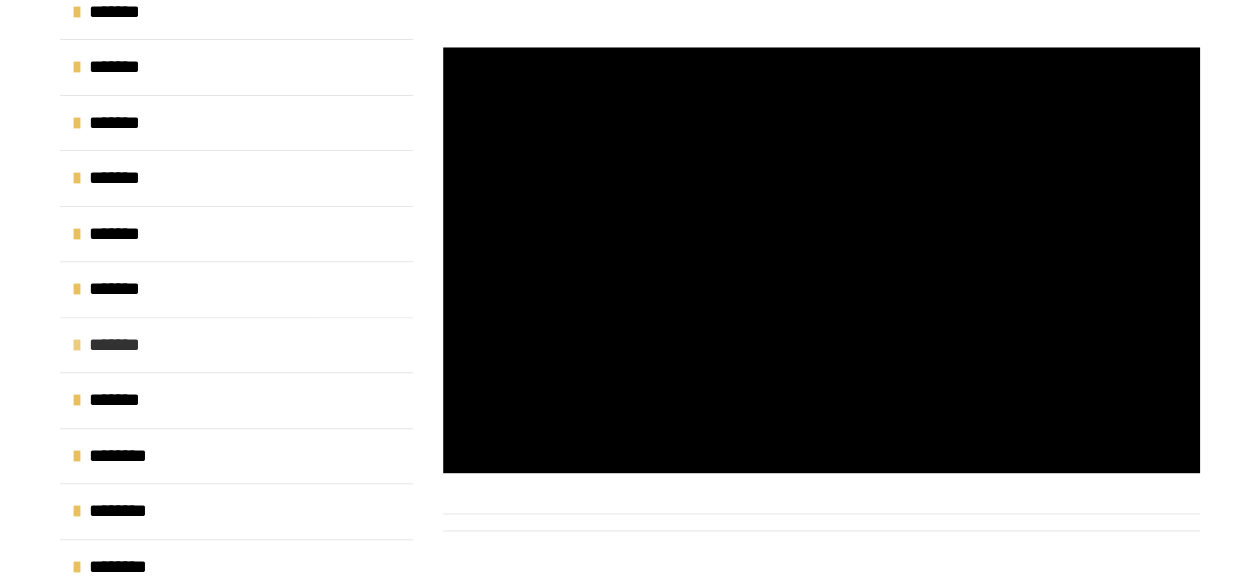 click on "*******" at bounding box center [236, 345] 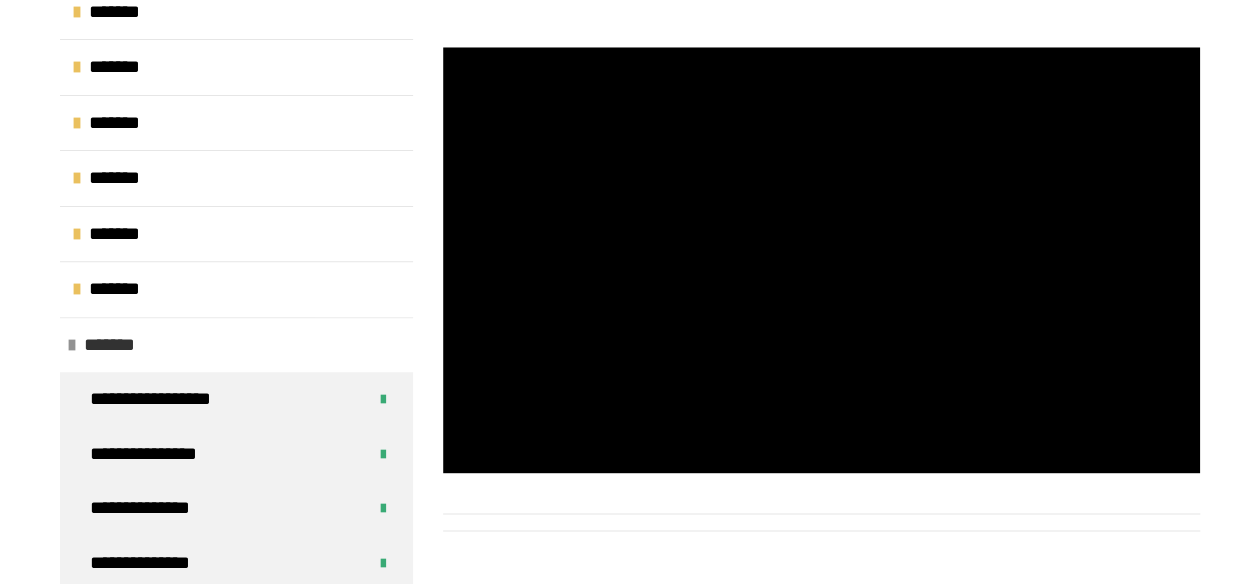 scroll, scrollTop: 380, scrollLeft: 0, axis: vertical 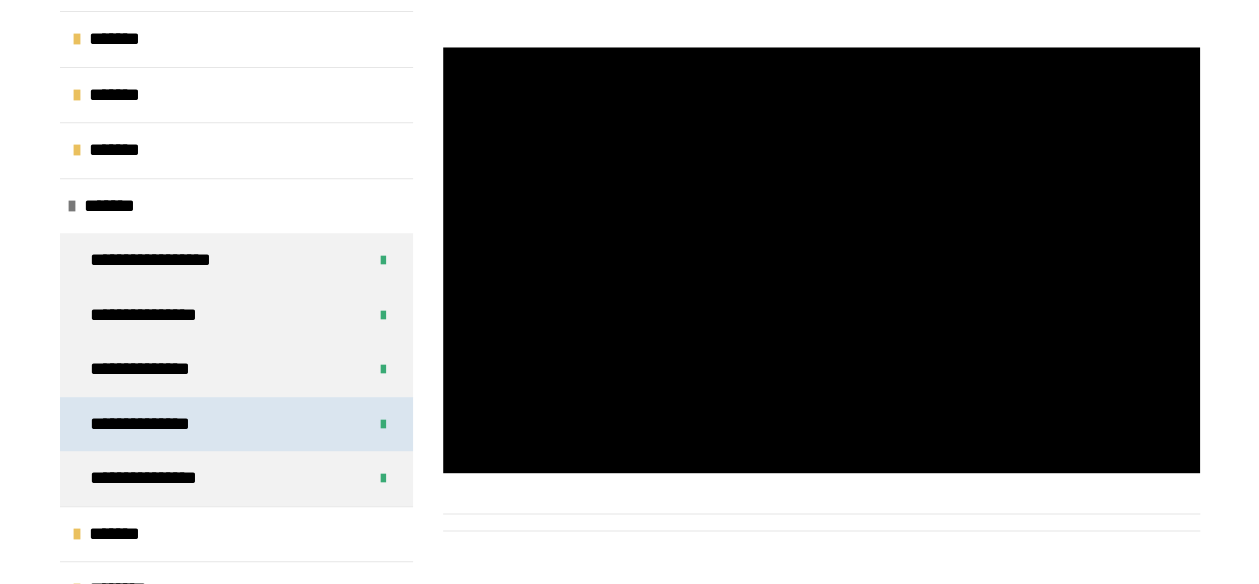 click on "**********" at bounding box center [236, 424] 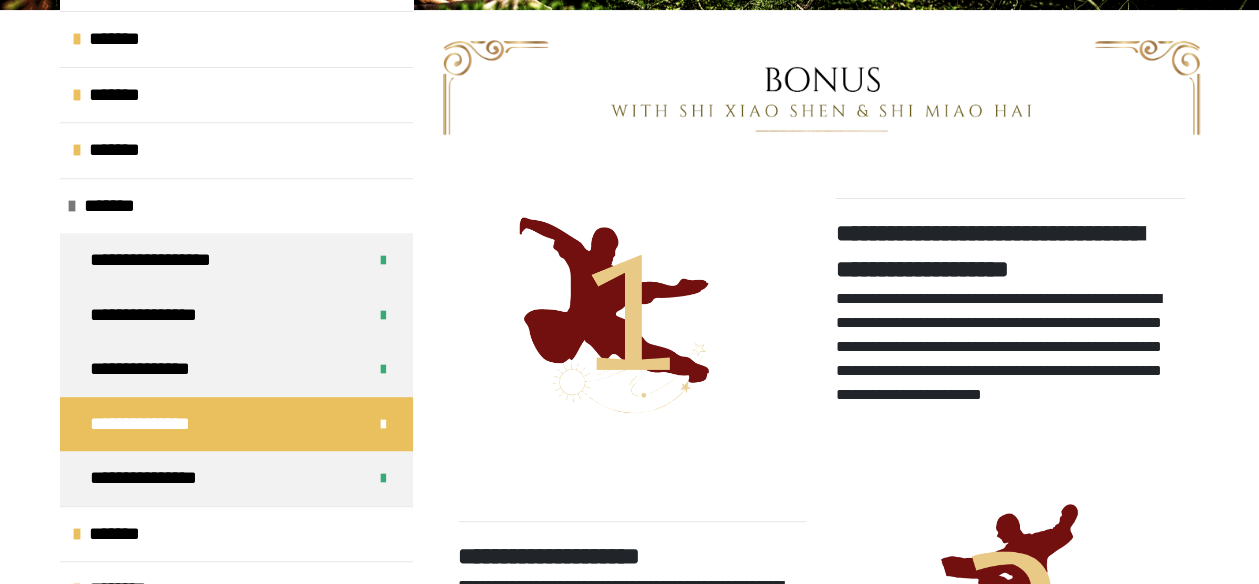 click on "**********" at bounding box center (999, 346) 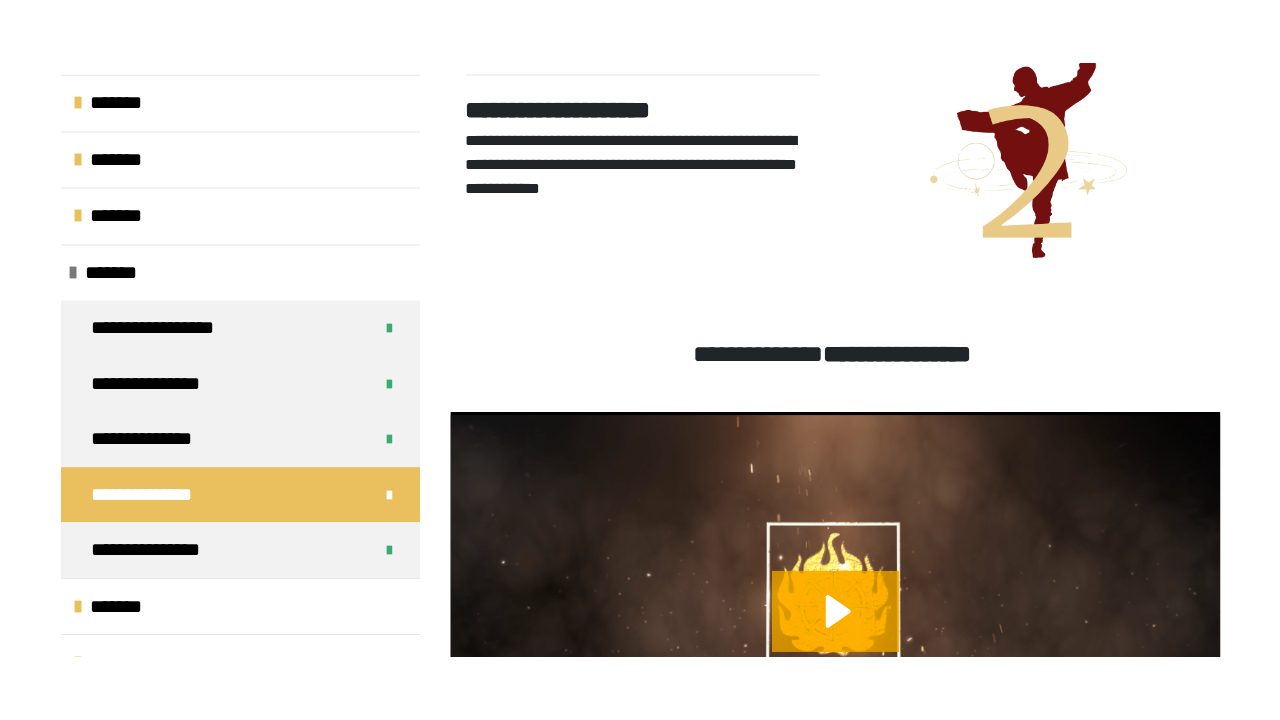 scroll, scrollTop: 1291, scrollLeft: 0, axis: vertical 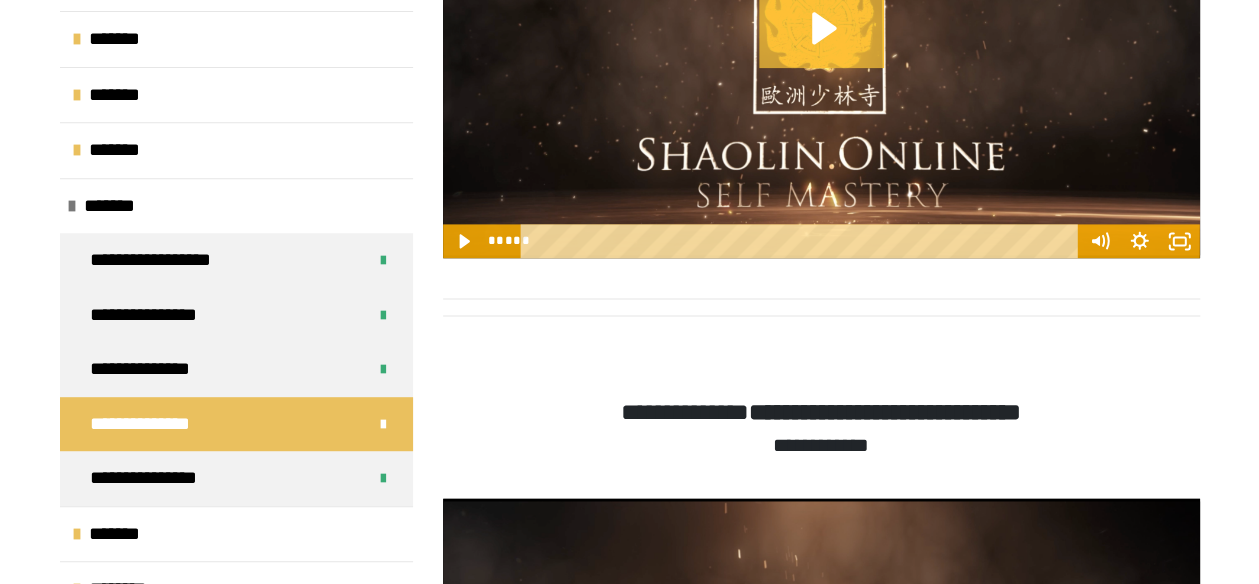 click 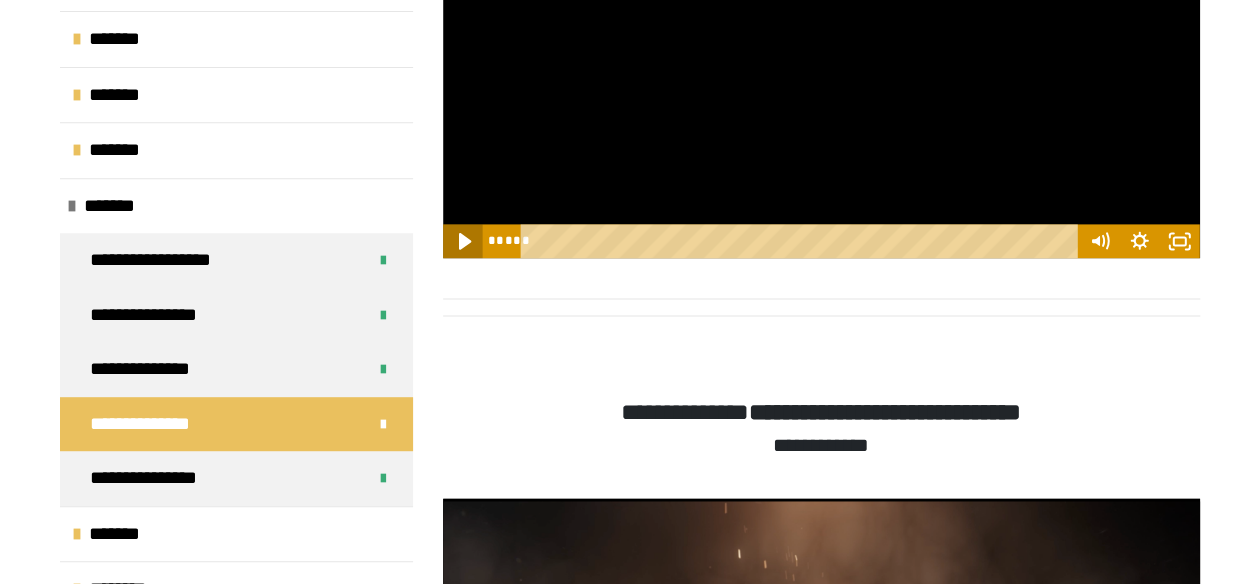 click 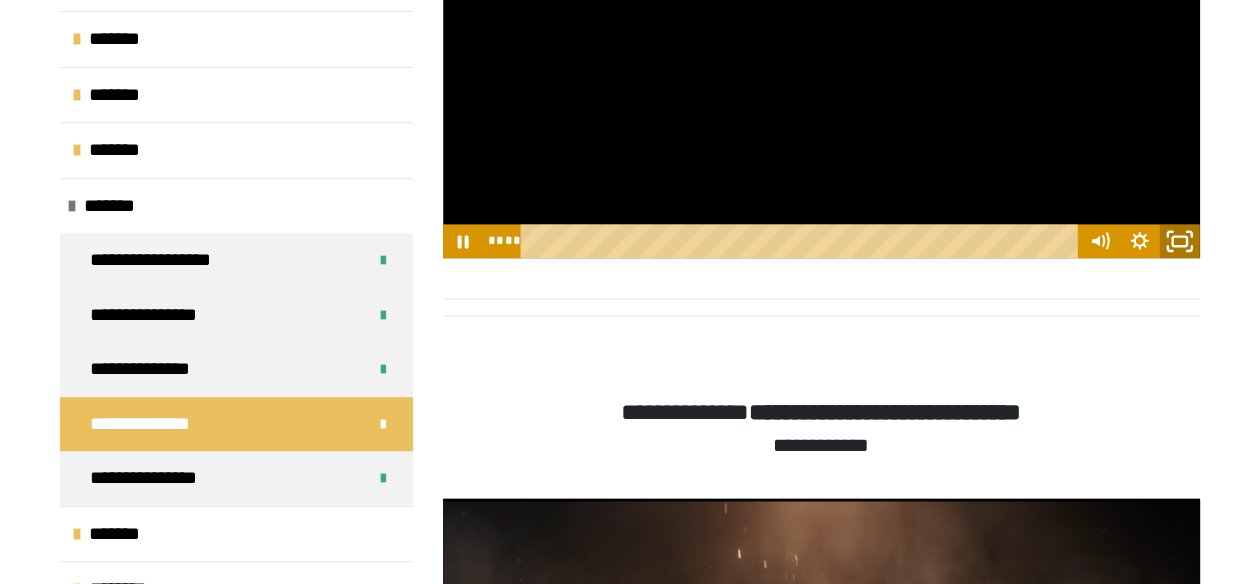 click 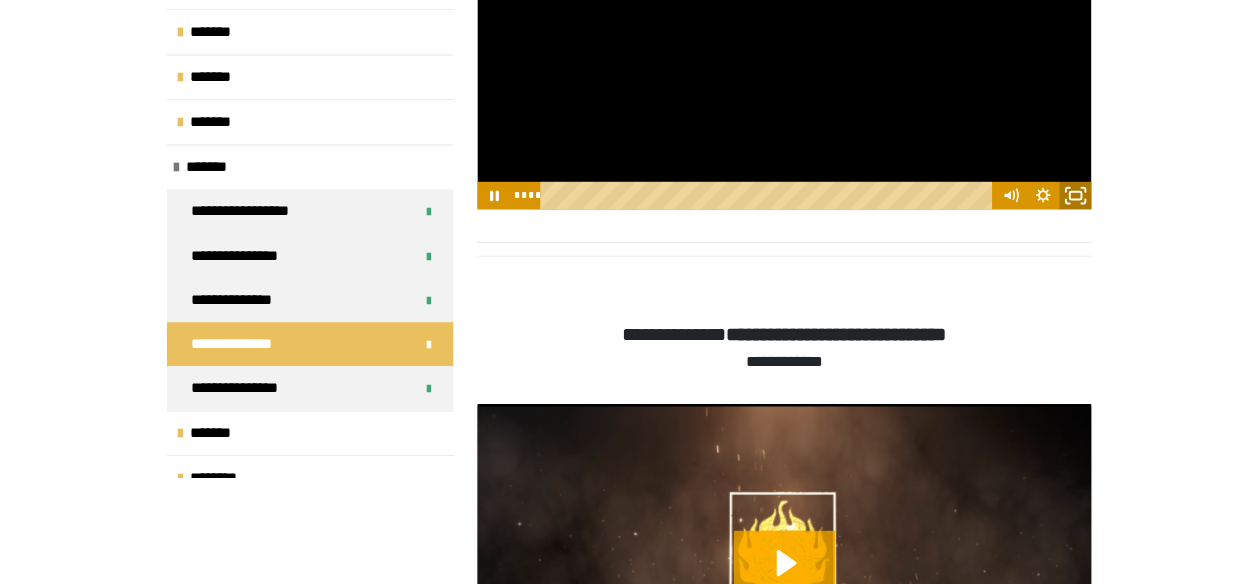 scroll, scrollTop: 378, scrollLeft: 0, axis: vertical 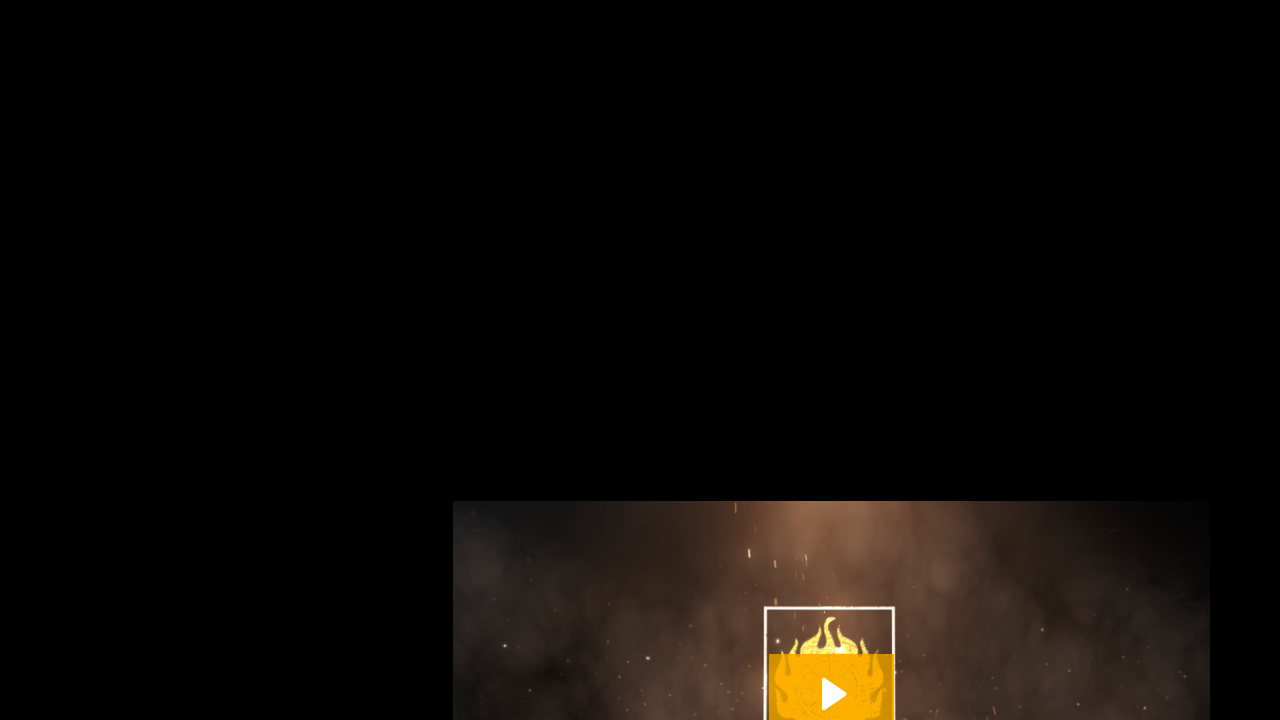 type 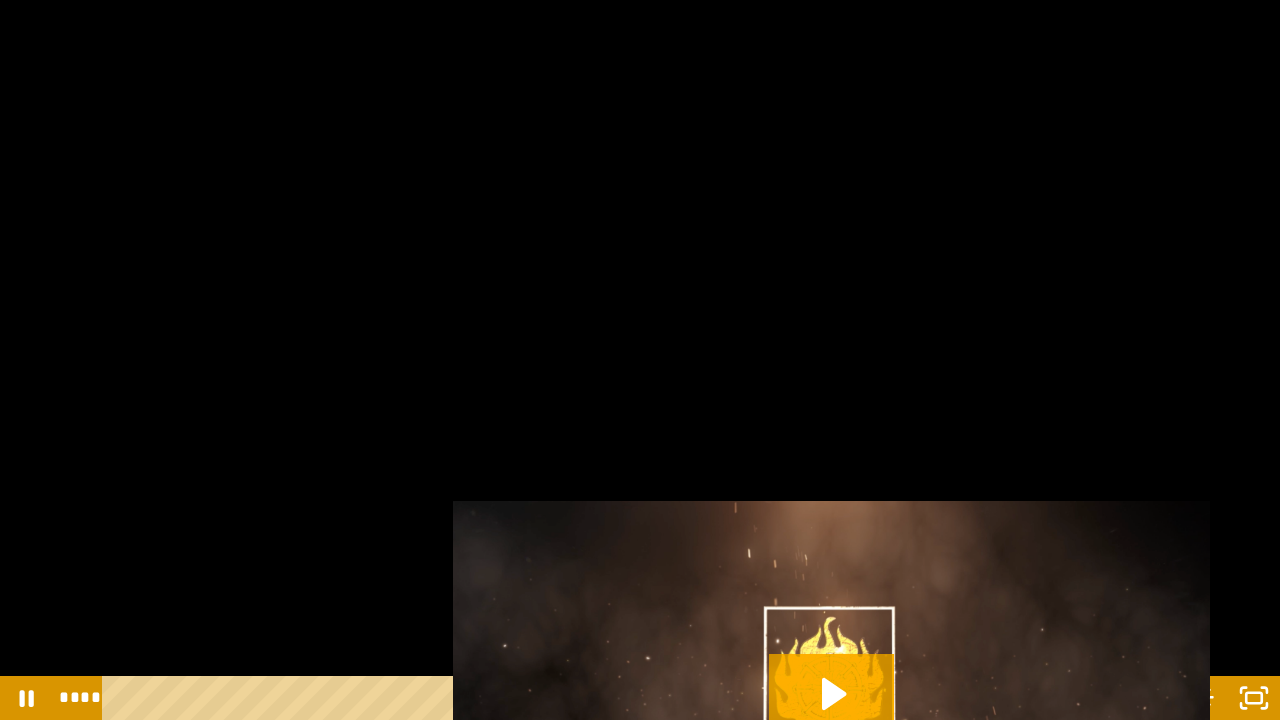 click at bounding box center [640, 360] 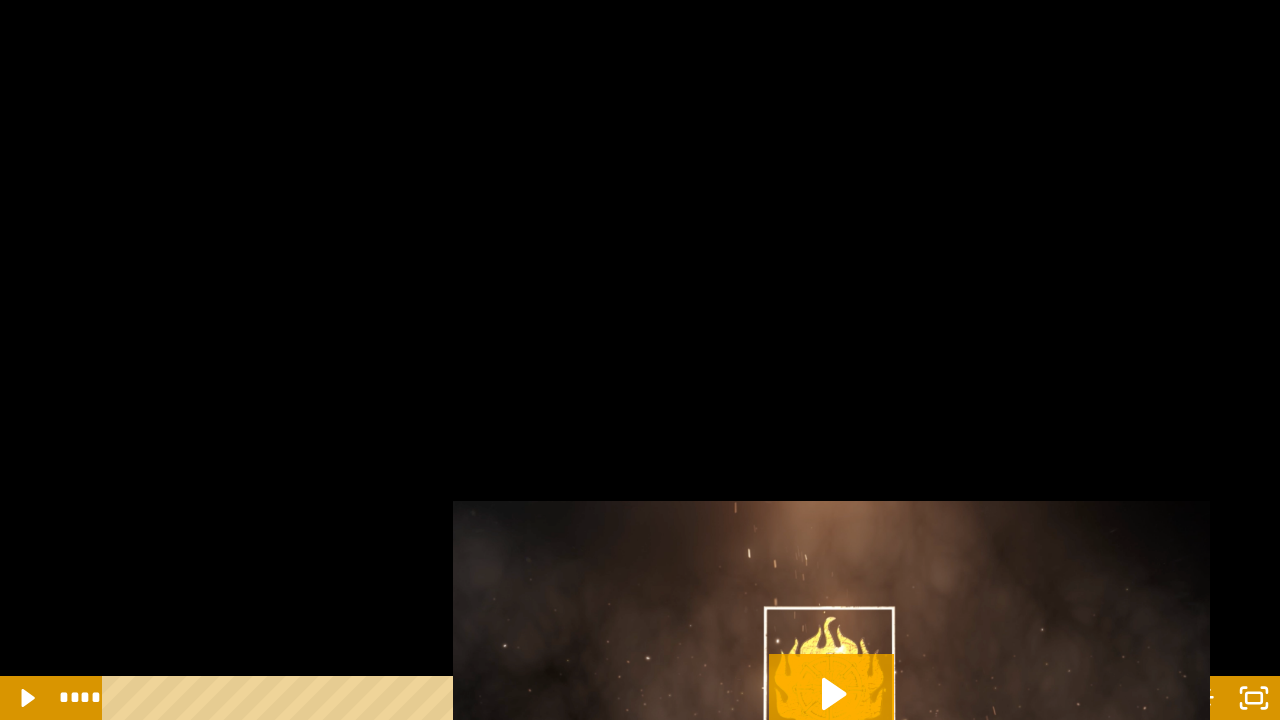 click at bounding box center (640, 360) 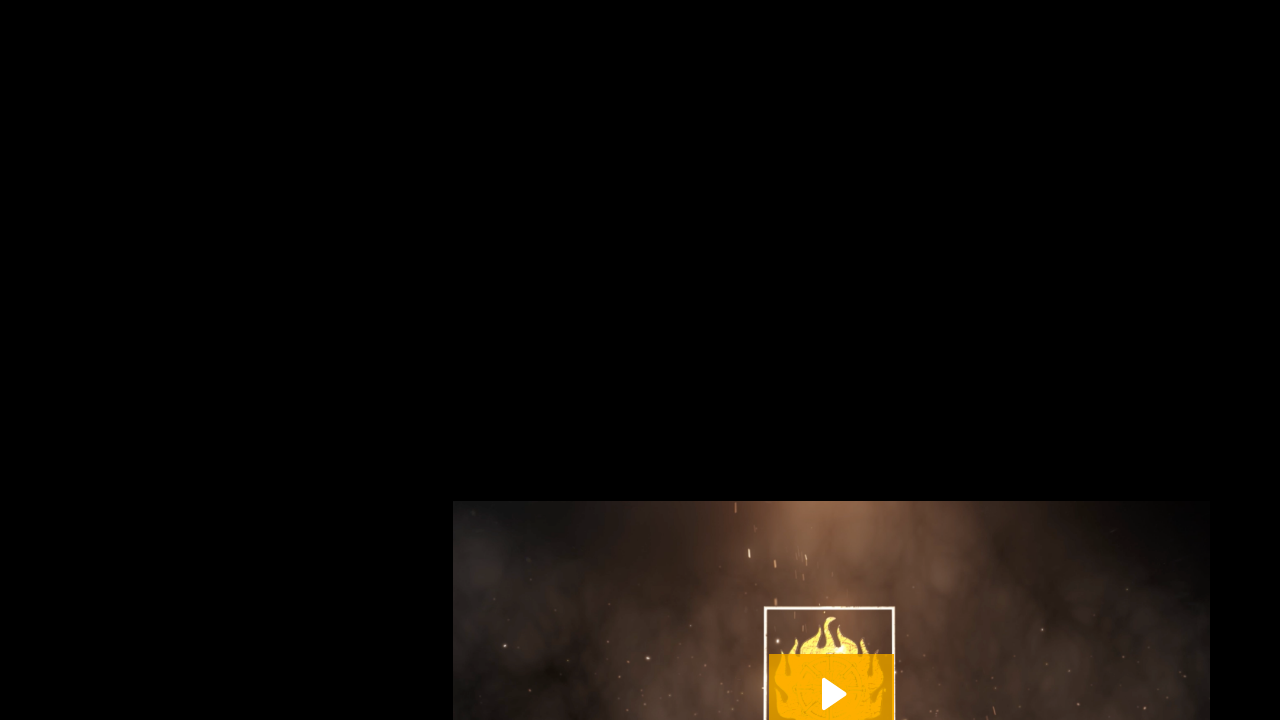 type 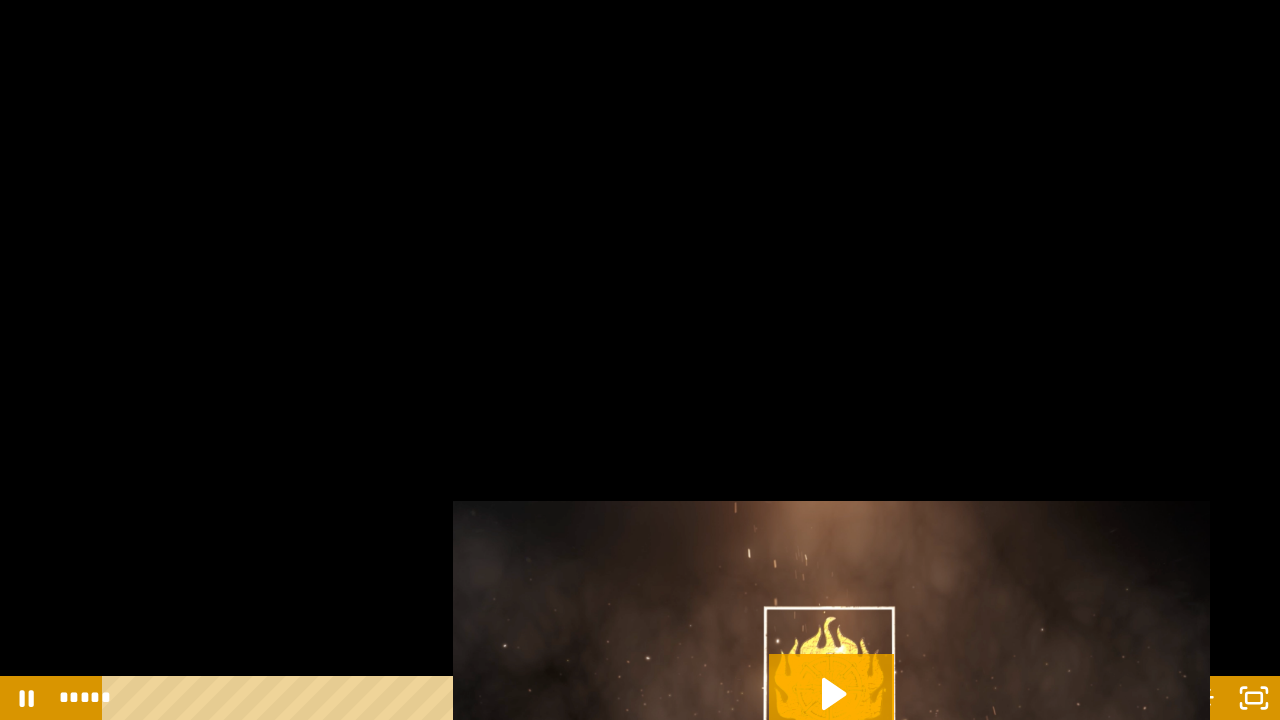 click at bounding box center (640, 360) 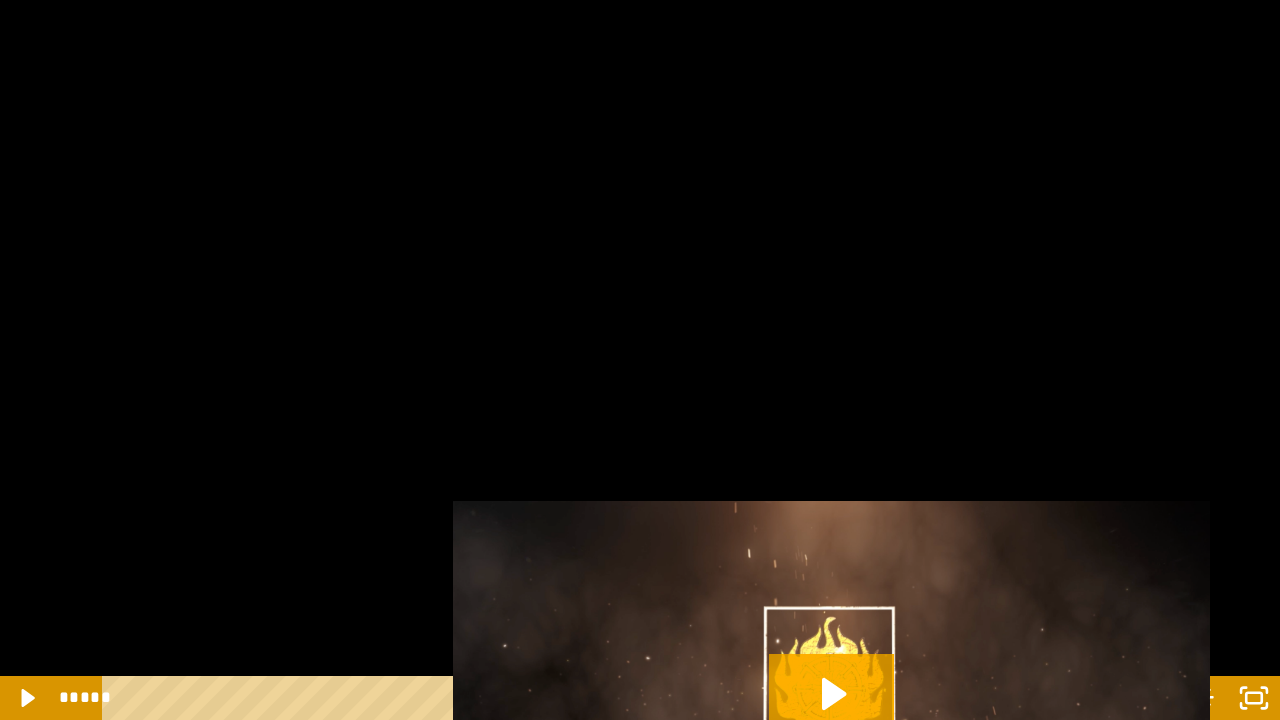 drag, startPoint x: 664, startPoint y: 695, endPoint x: 646, endPoint y: 694, distance: 18.027756 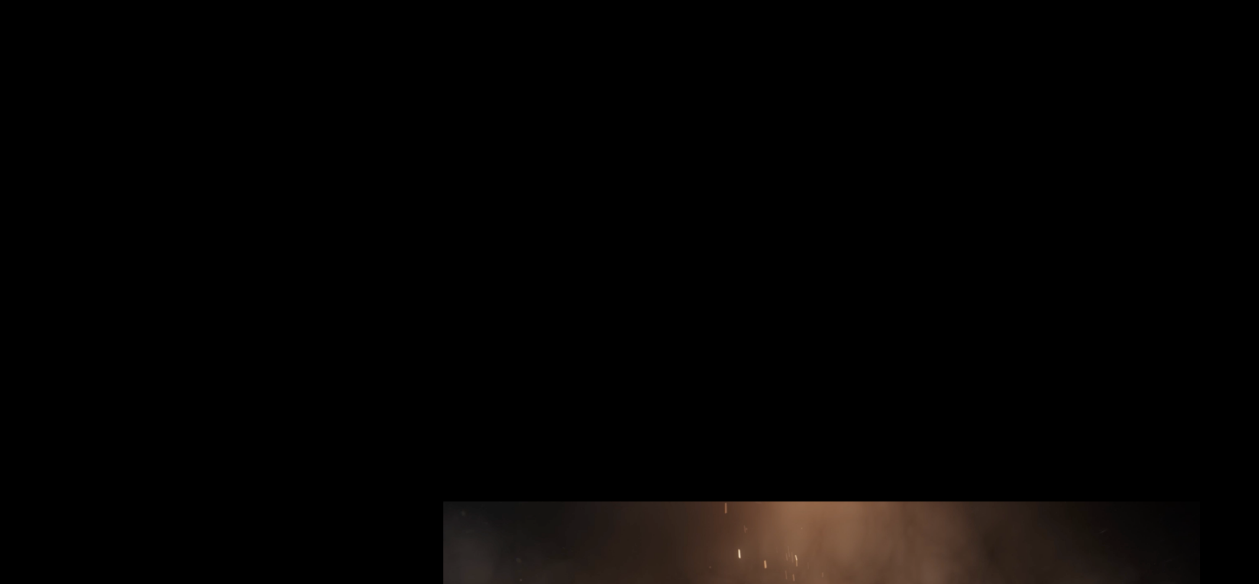 scroll, scrollTop: 380, scrollLeft: 0, axis: vertical 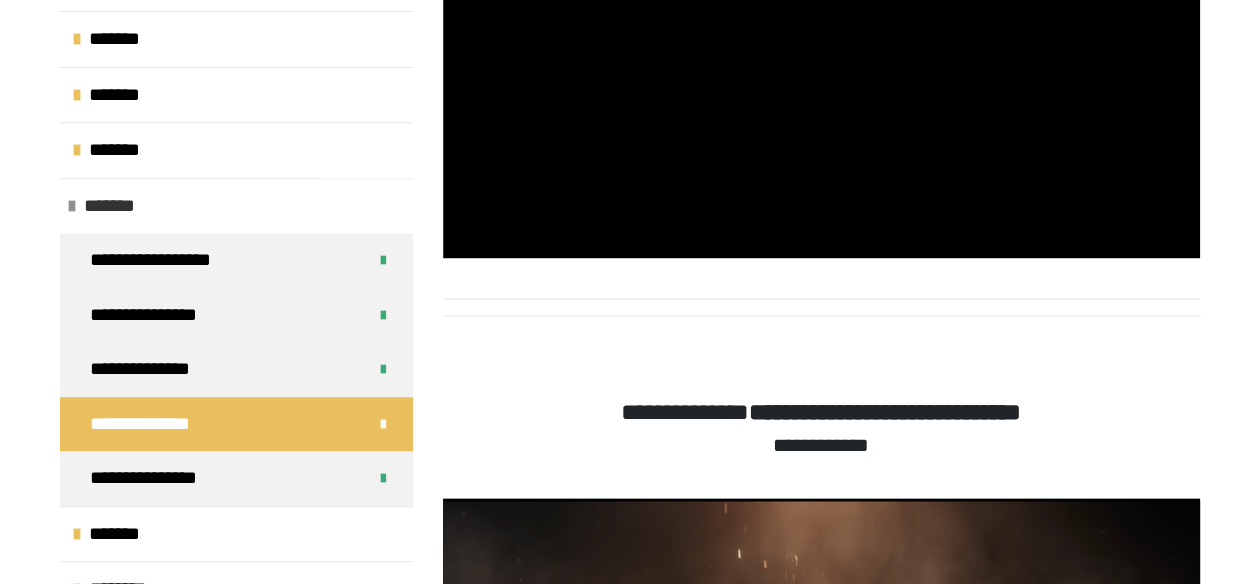 click on "*******" at bounding box center [236, 206] 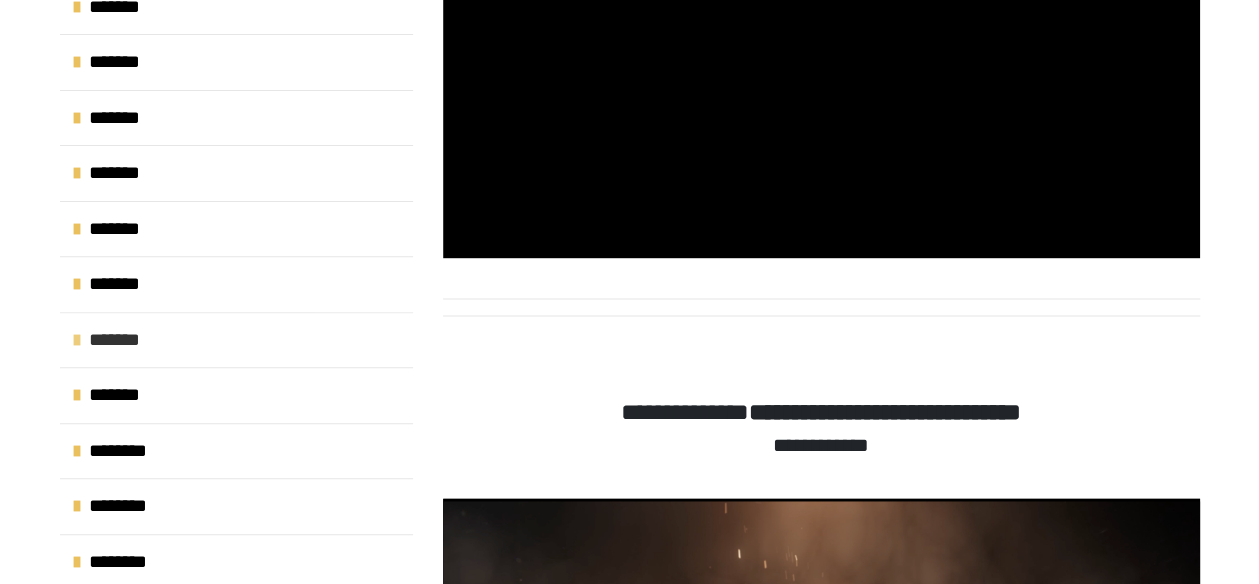 scroll, scrollTop: 241, scrollLeft: 0, axis: vertical 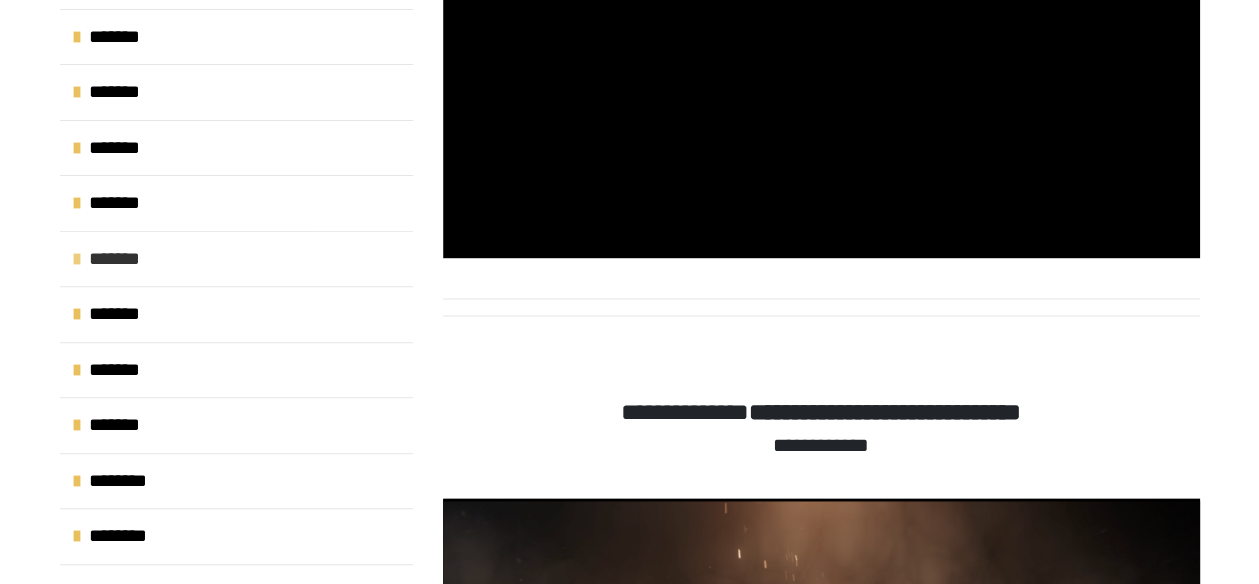 click on "*******" at bounding box center (236, 259) 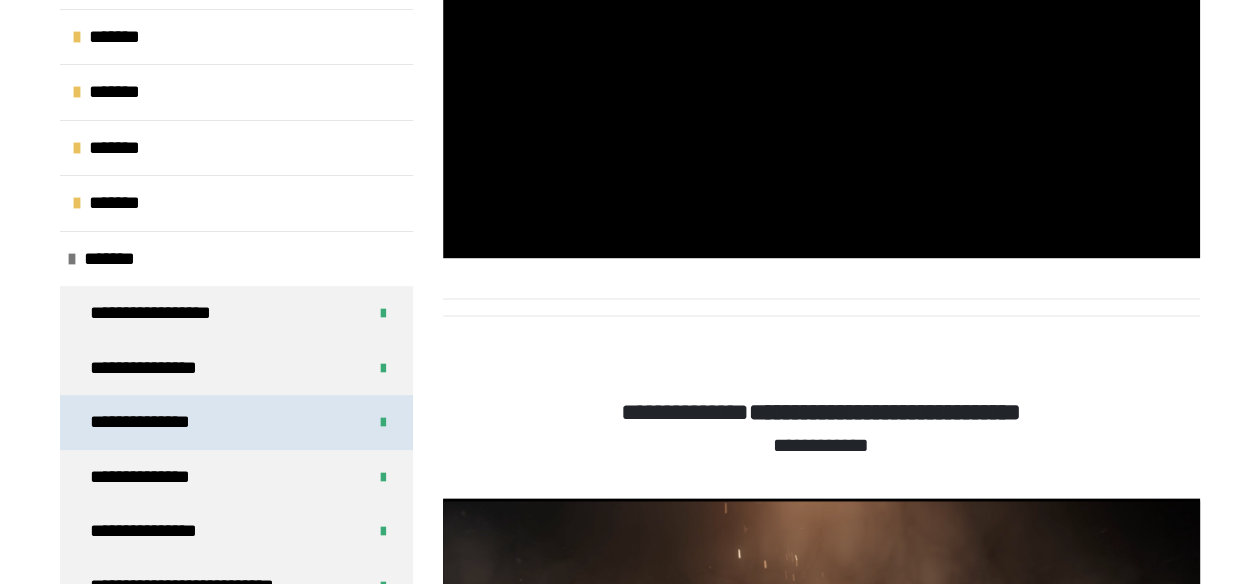 click on "**********" at bounding box center [236, 422] 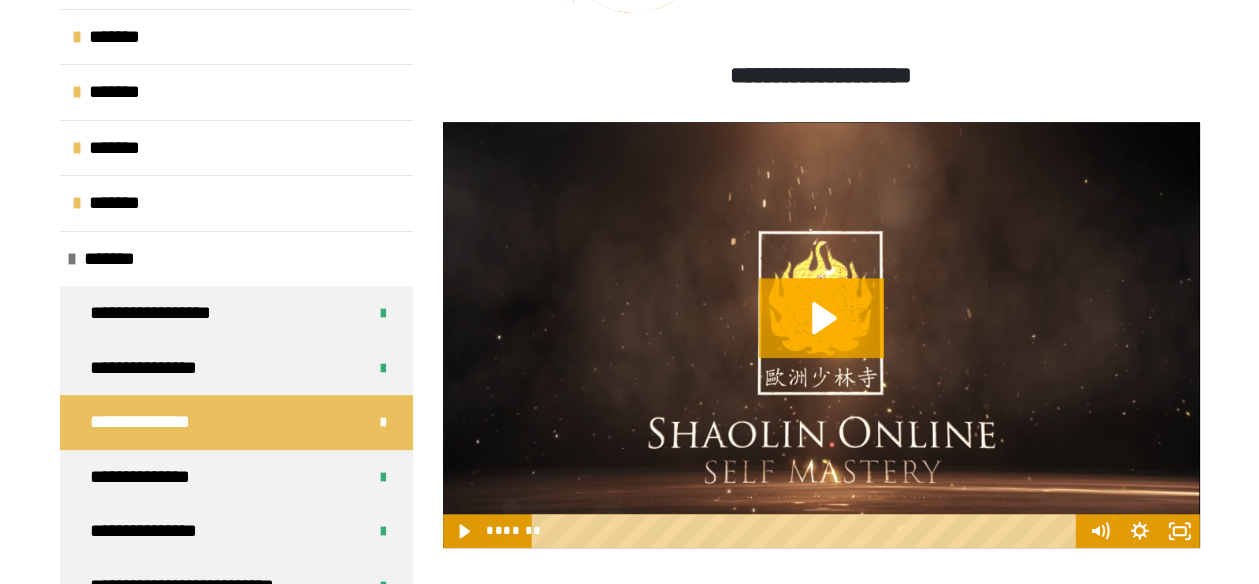 scroll, scrollTop: 683, scrollLeft: 0, axis: vertical 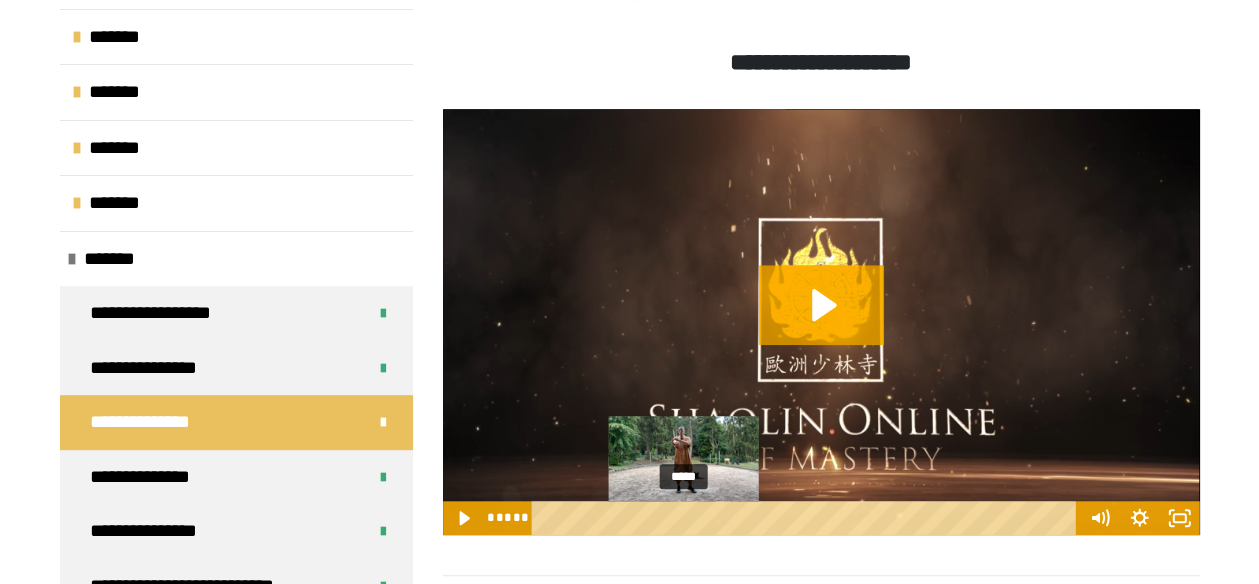 click on "*****" at bounding box center [807, 518] 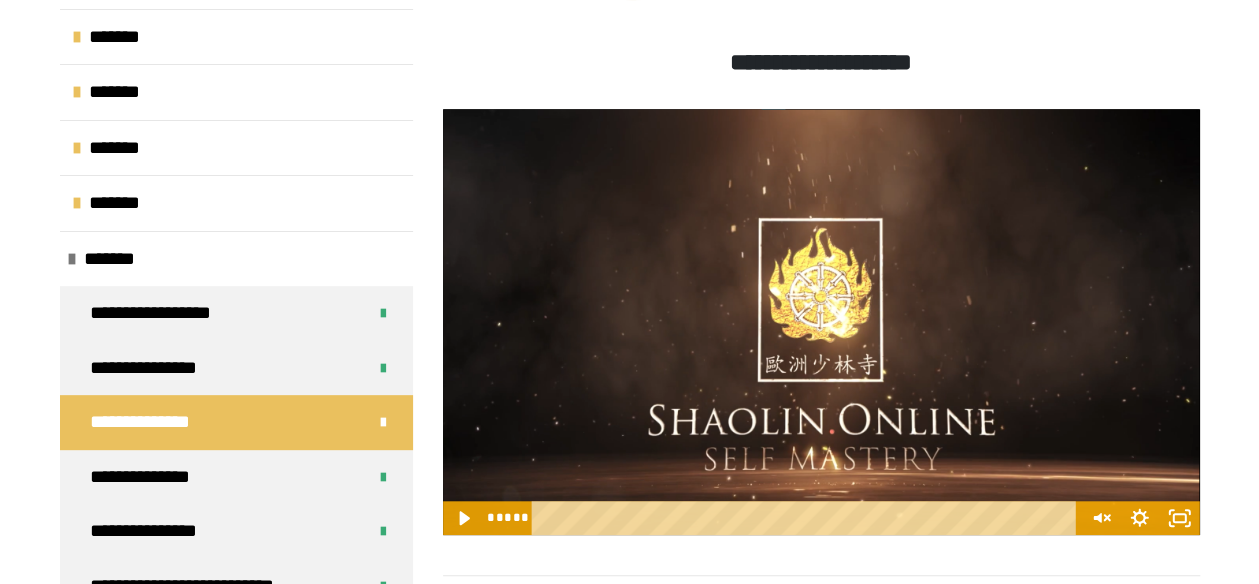click at bounding box center (821, 322) 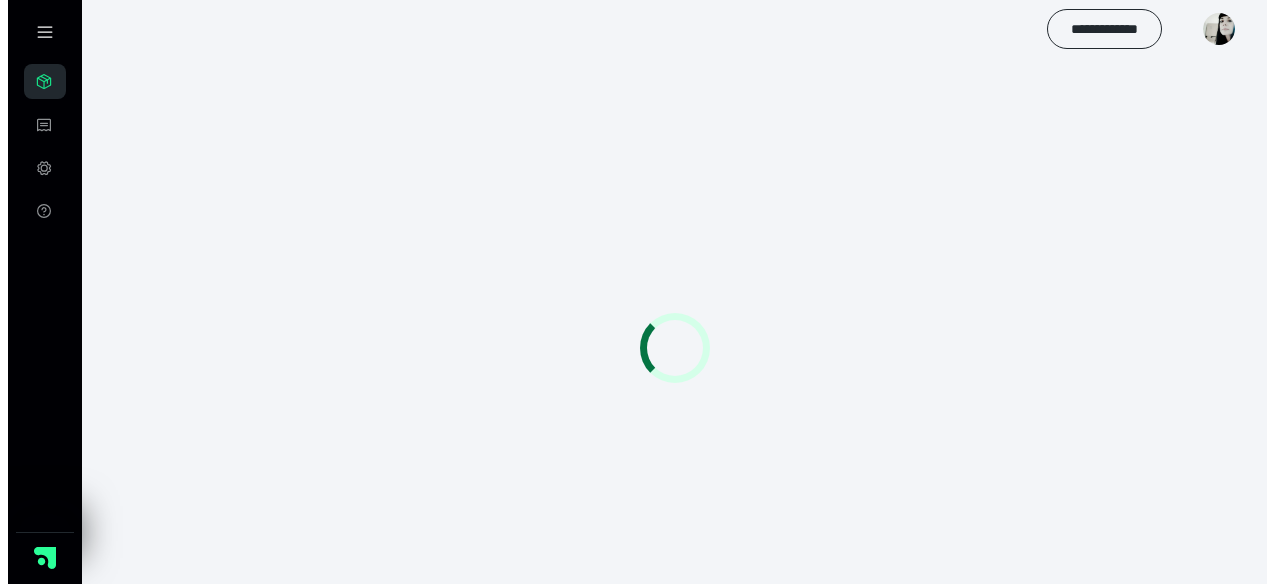 scroll, scrollTop: 0, scrollLeft: 0, axis: both 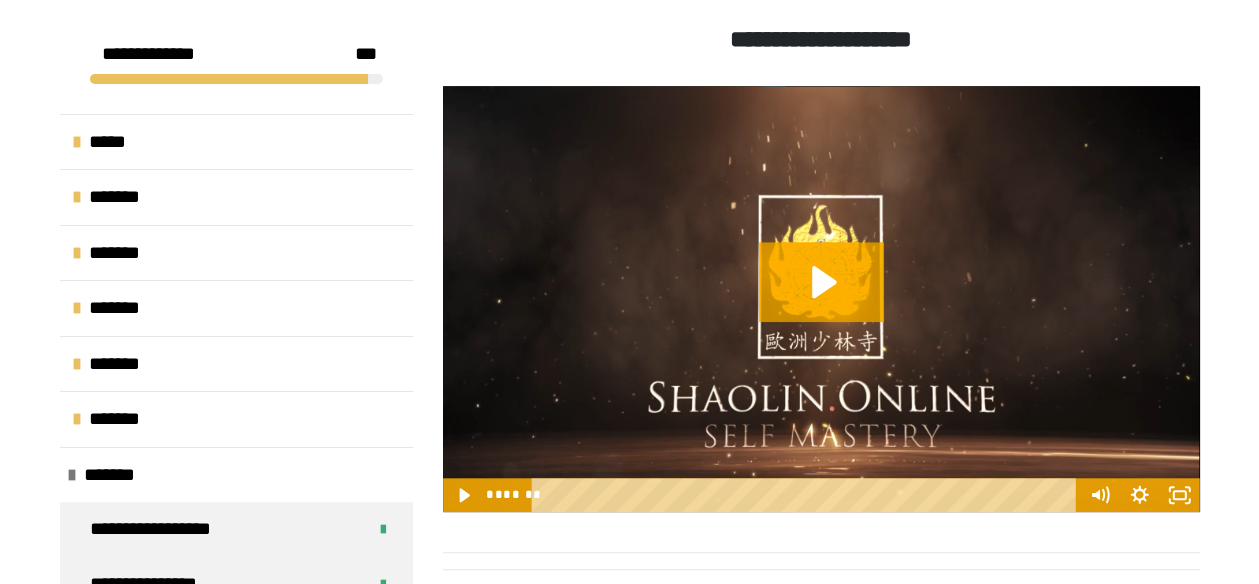 click at bounding box center [821, 299] 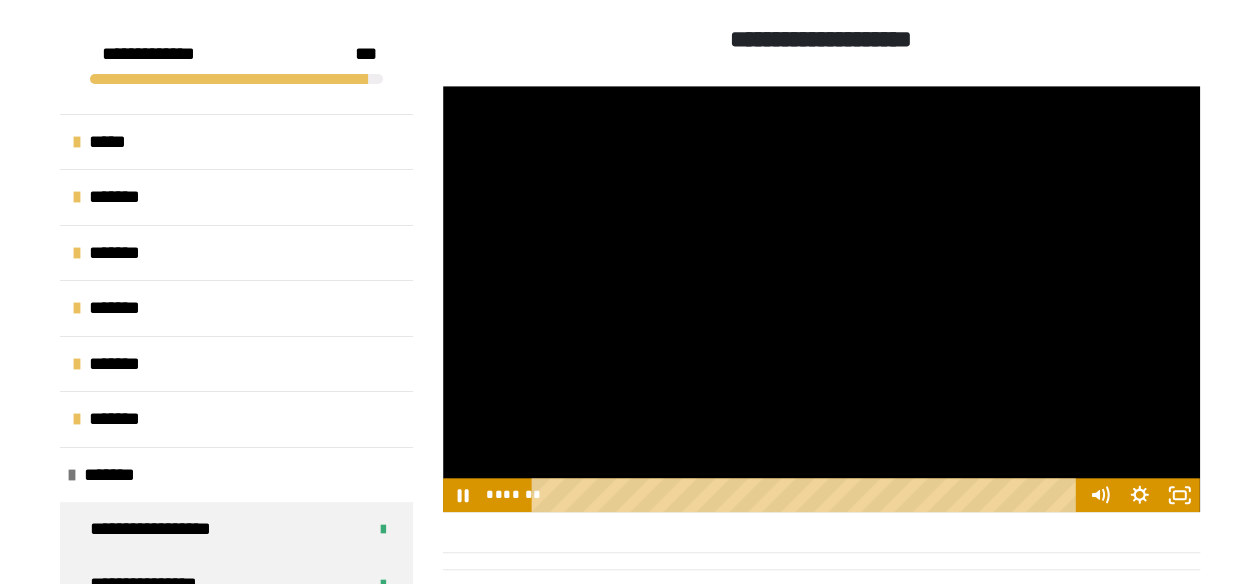 click on "**********" at bounding box center [821, 299] 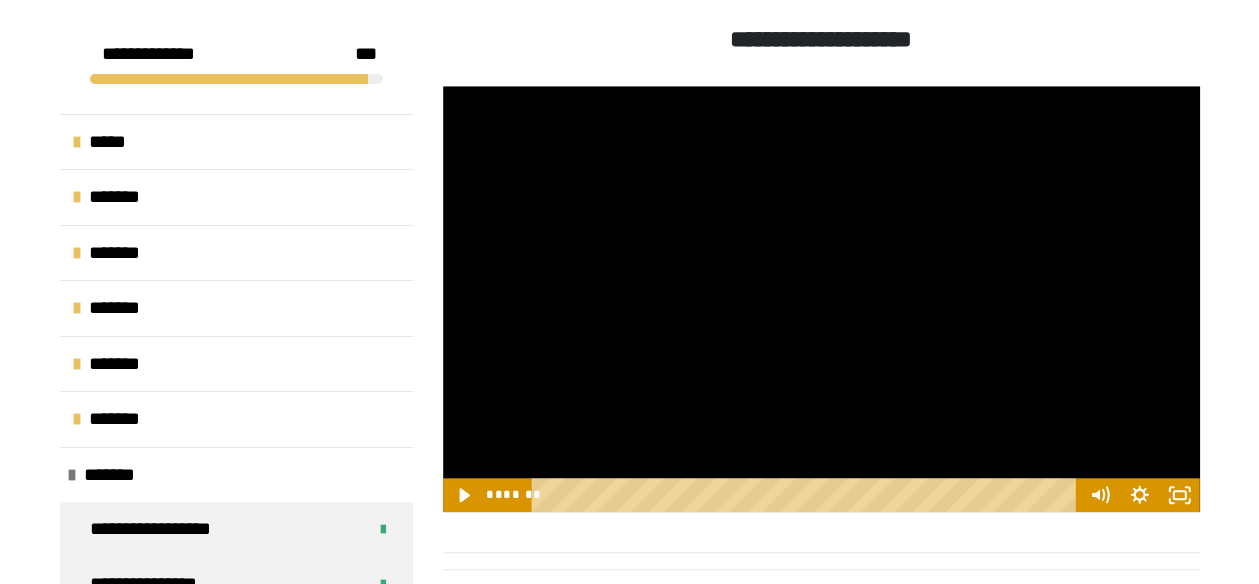 click at bounding box center [821, 299] 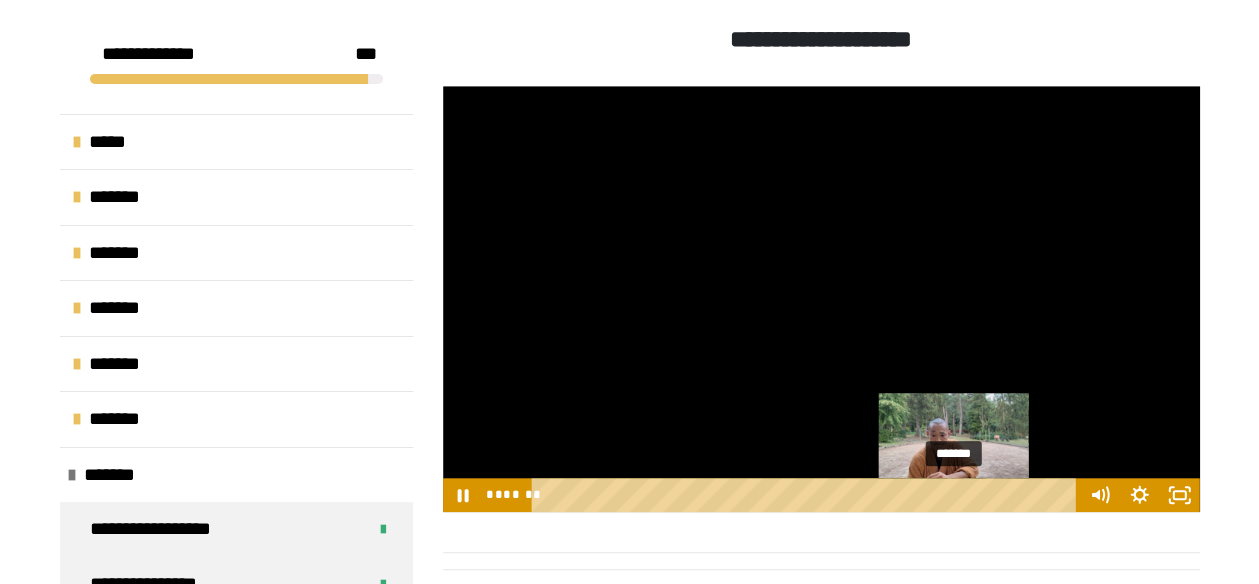 click on "*******" at bounding box center (807, 495) 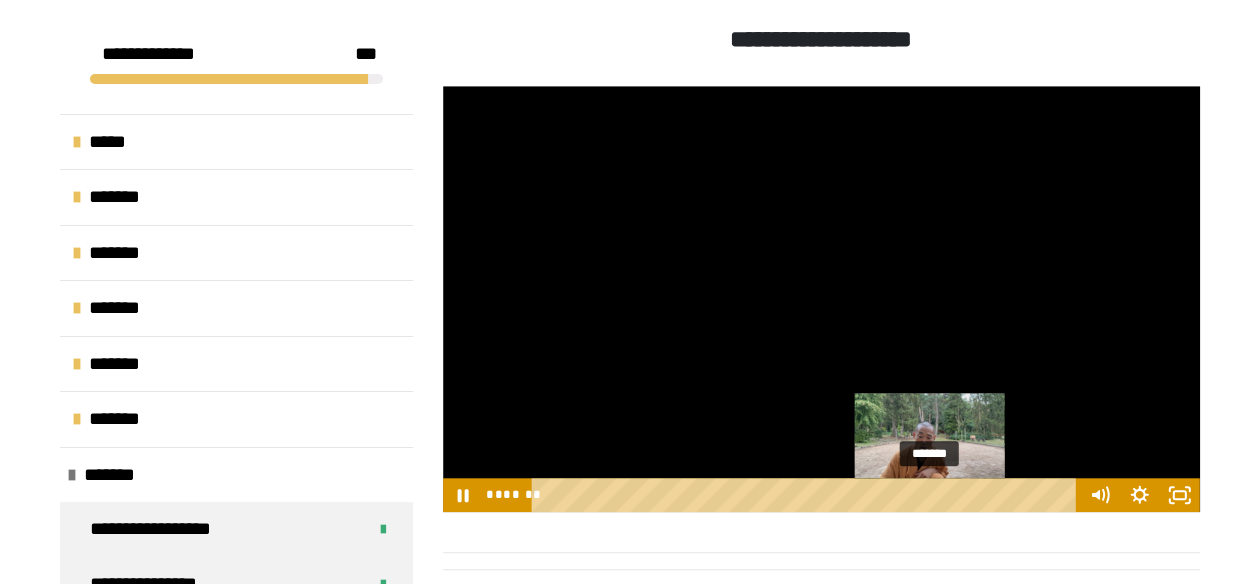 drag, startPoint x: 956, startPoint y: 495, endPoint x: 932, endPoint y: 493, distance: 24.083189 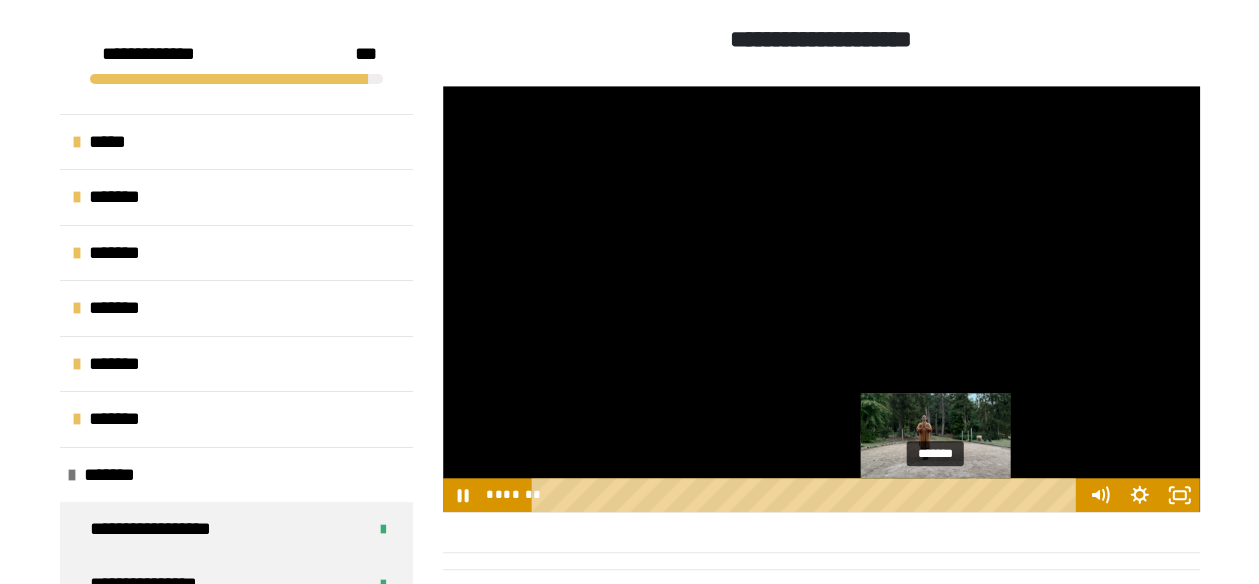click at bounding box center (935, 494) 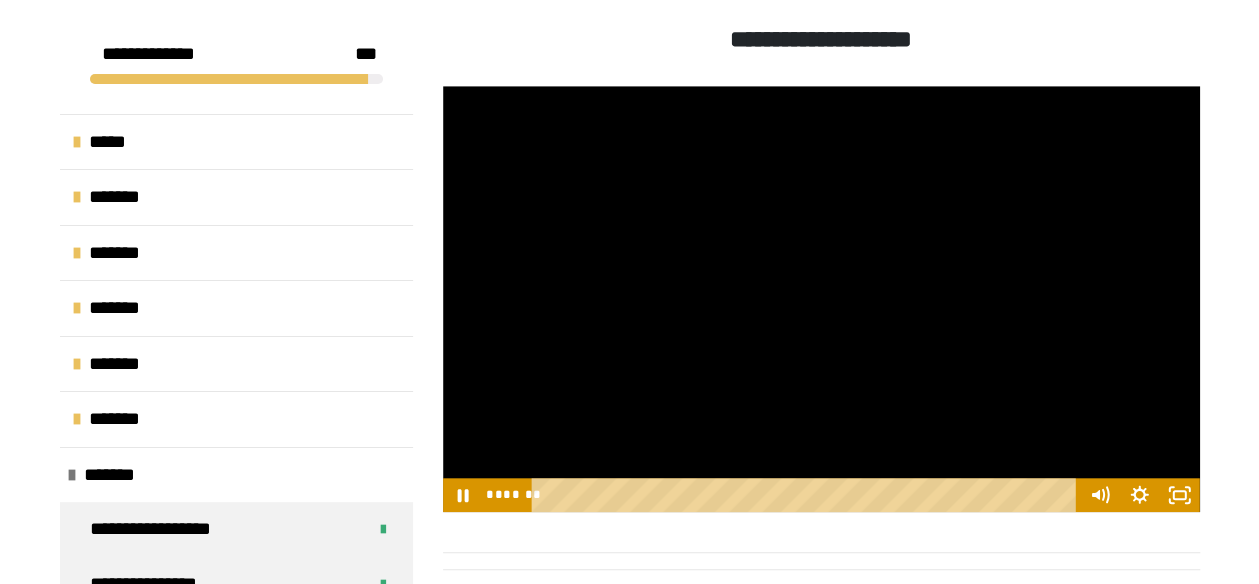 click at bounding box center [821, 299] 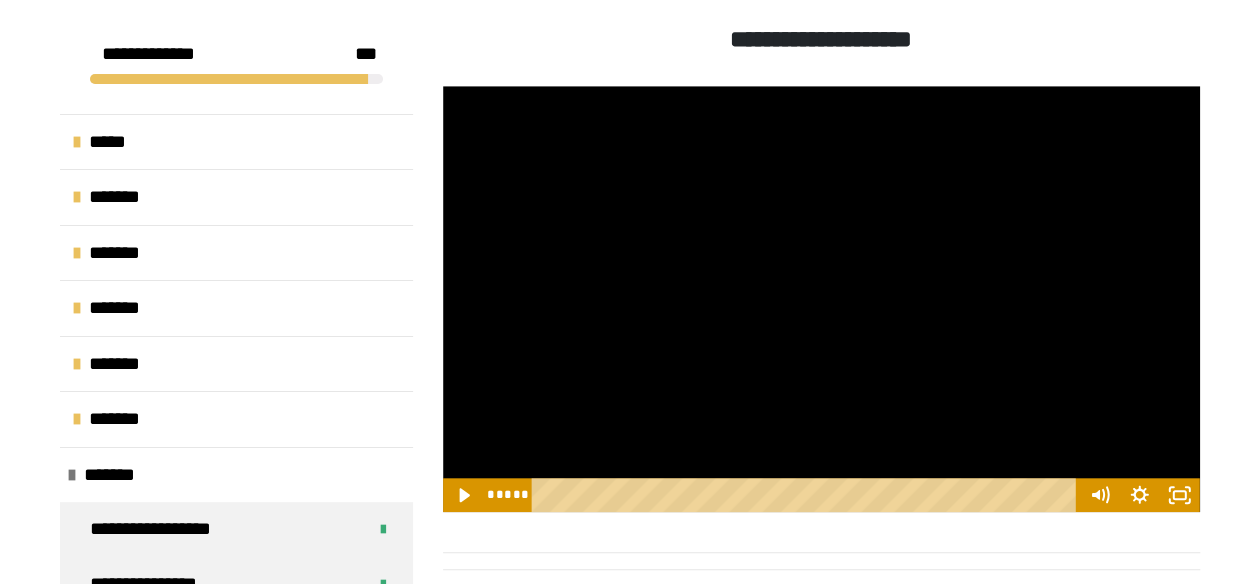 click at bounding box center [821, 299] 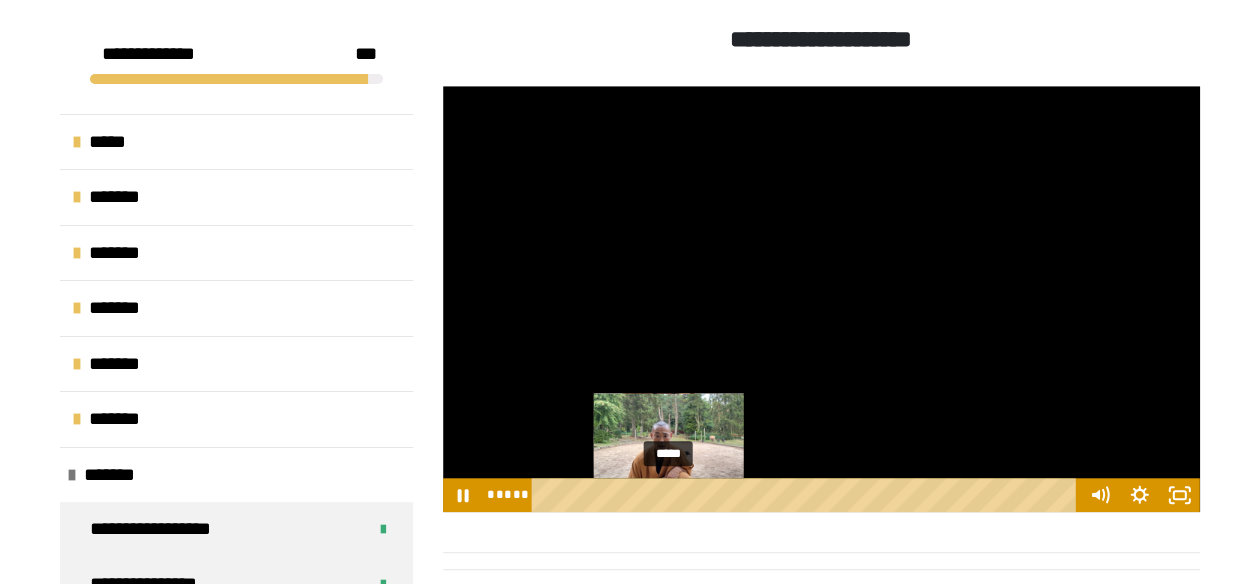 click at bounding box center (668, 494) 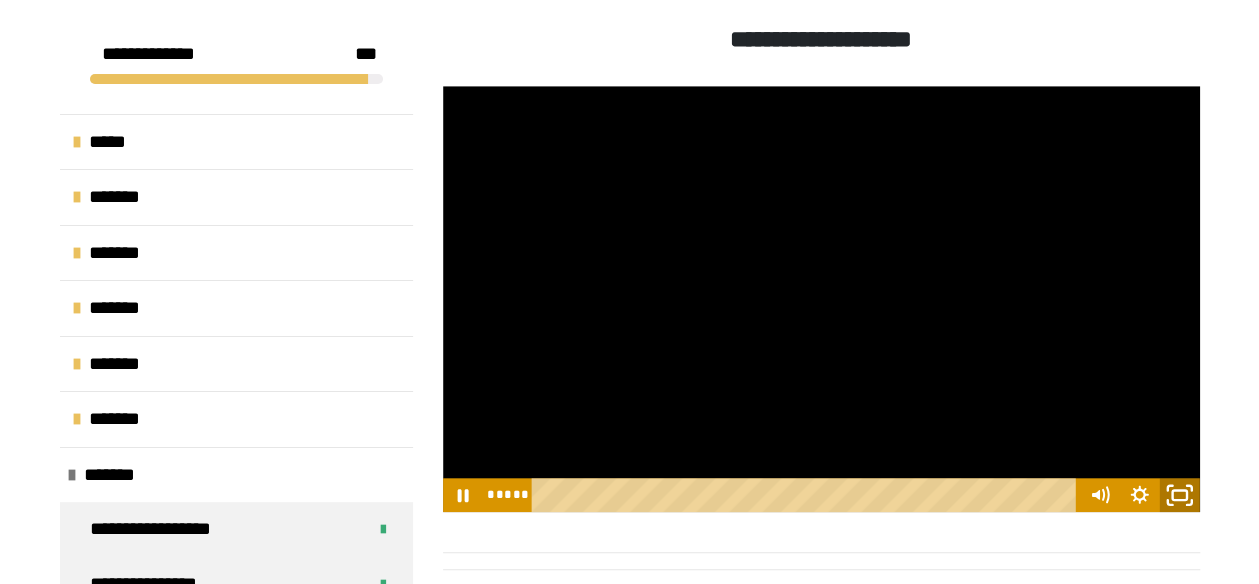 click 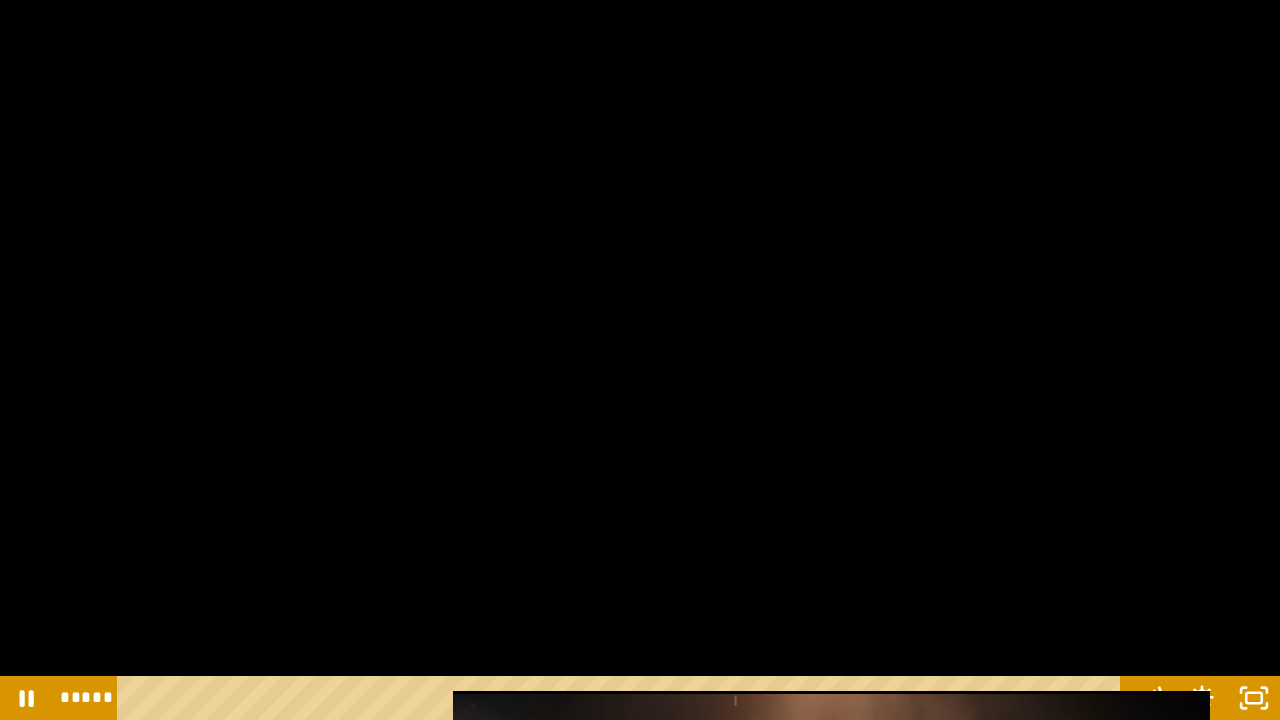 click at bounding box center [640, 360] 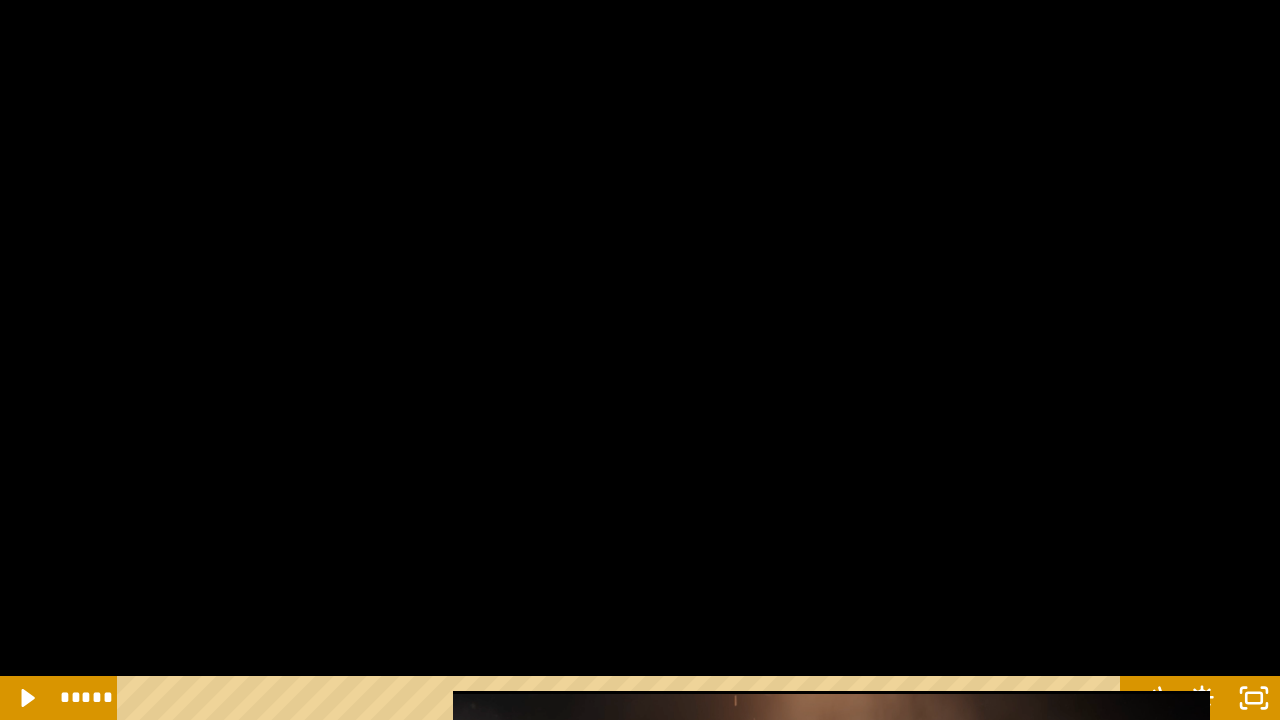 click at bounding box center [640, 360] 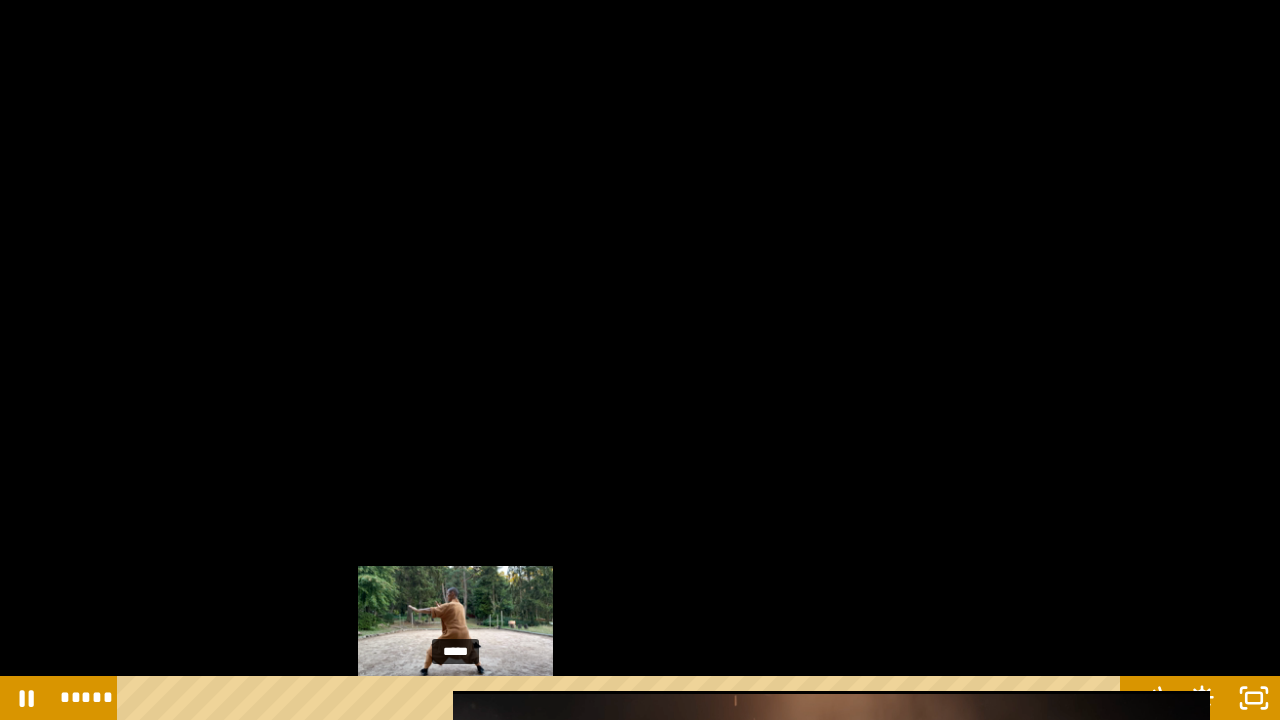 drag, startPoint x: 419, startPoint y: 698, endPoint x: 457, endPoint y: 698, distance: 38 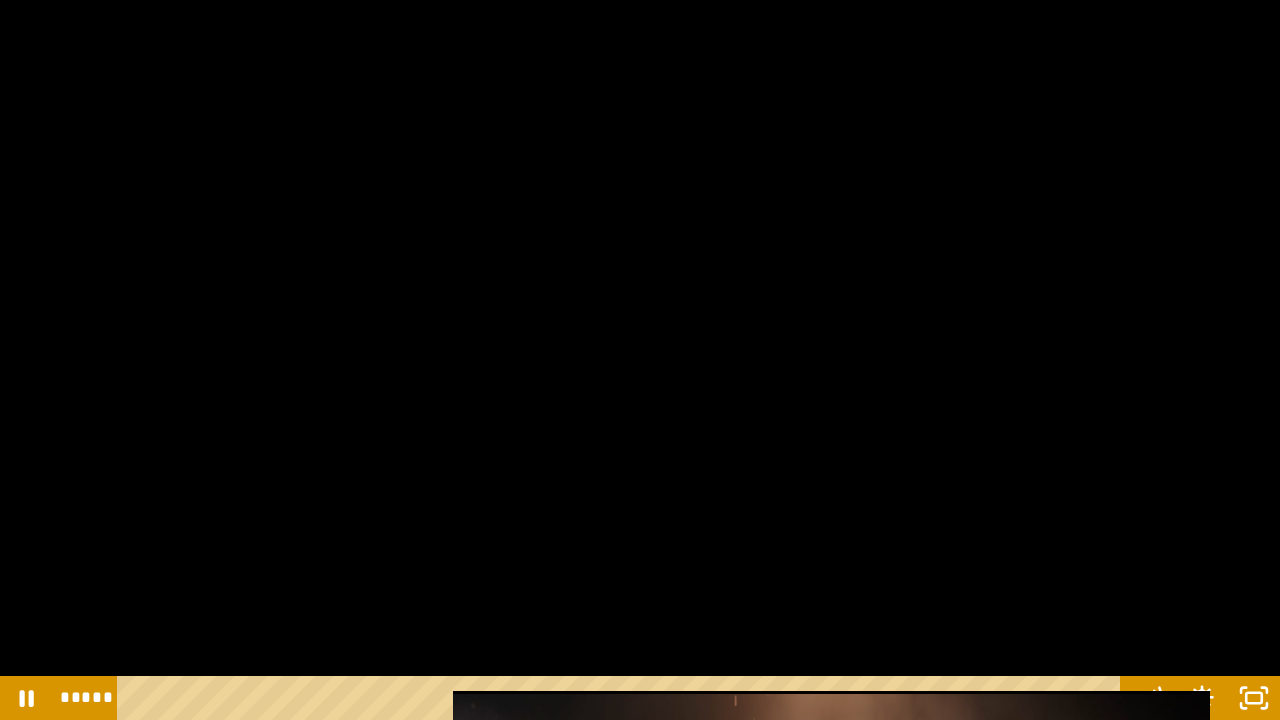 click at bounding box center [640, 360] 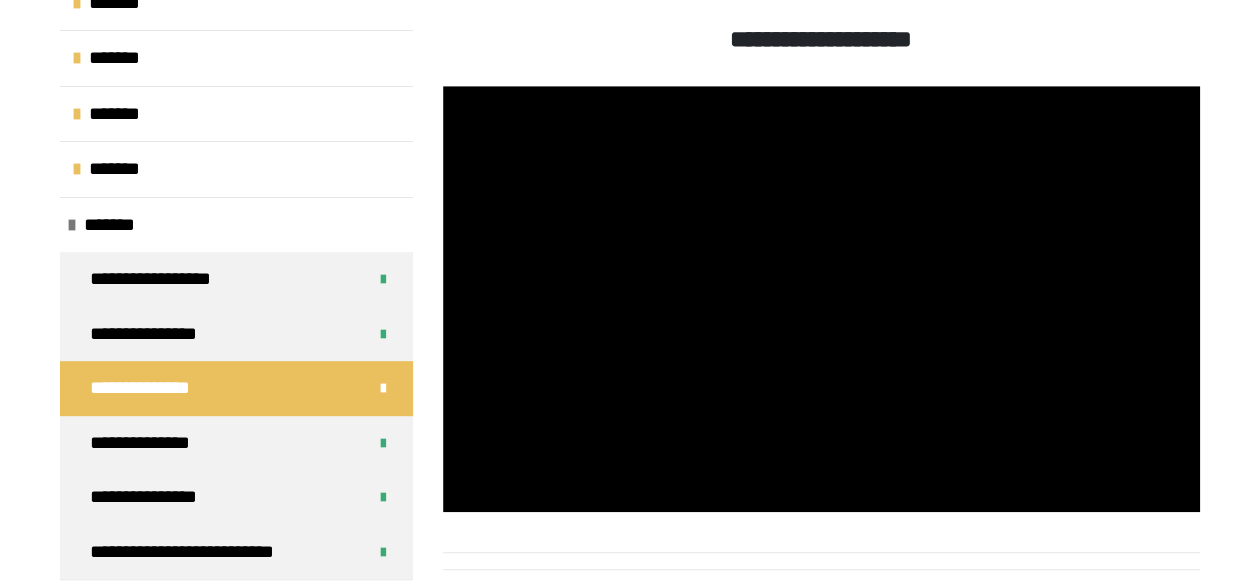 scroll, scrollTop: 251, scrollLeft: 0, axis: vertical 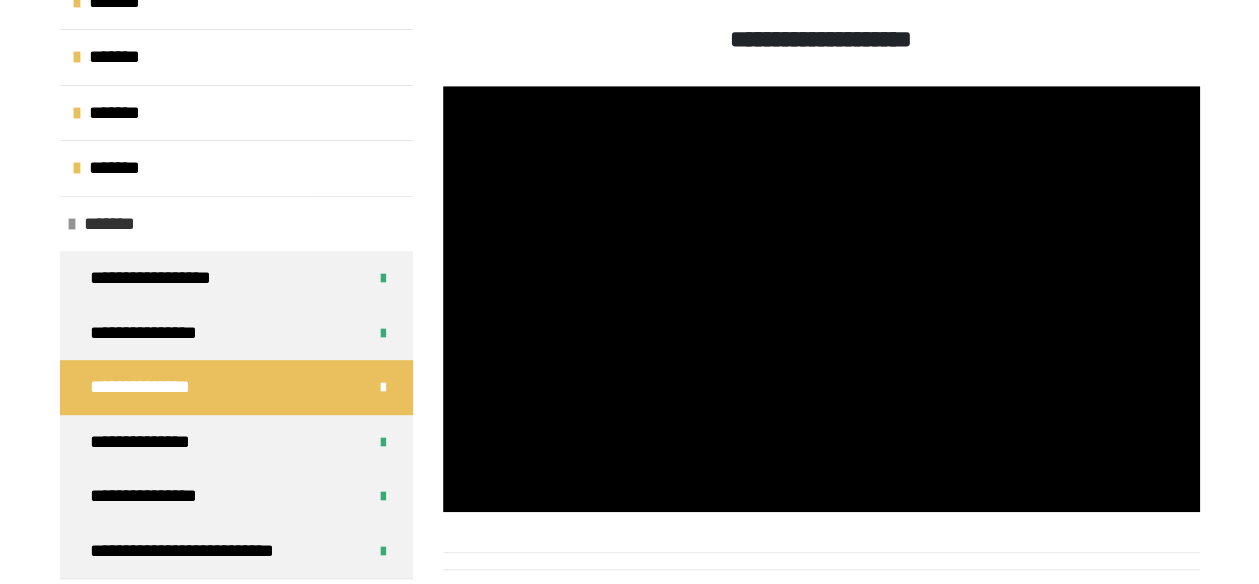 click on "*******" at bounding box center (236, 224) 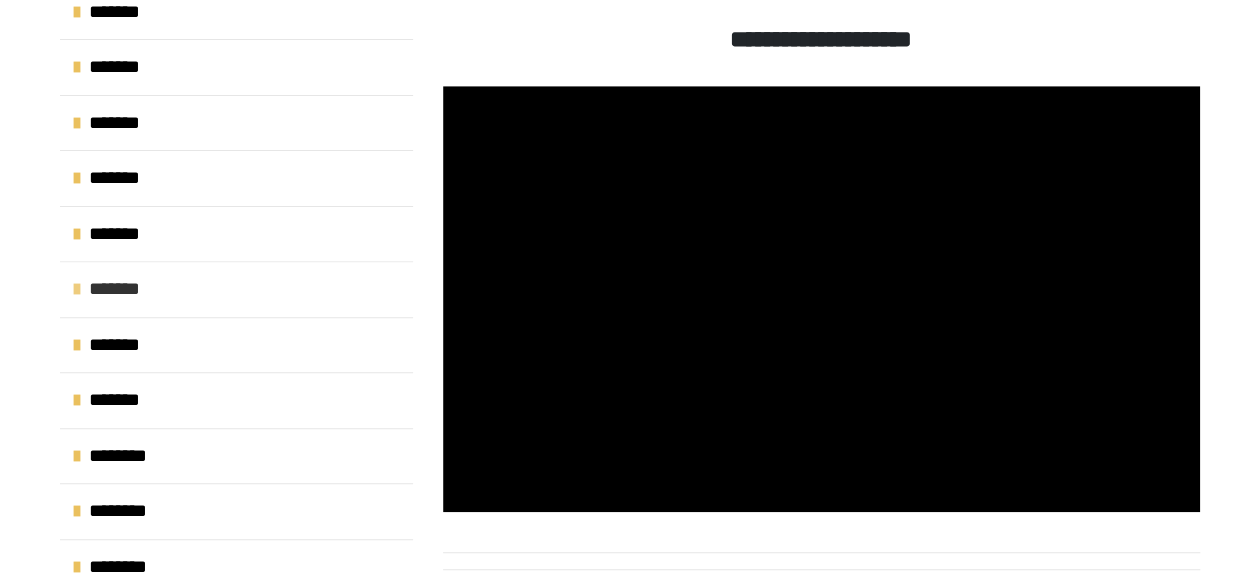 click on "*******" at bounding box center (236, 289) 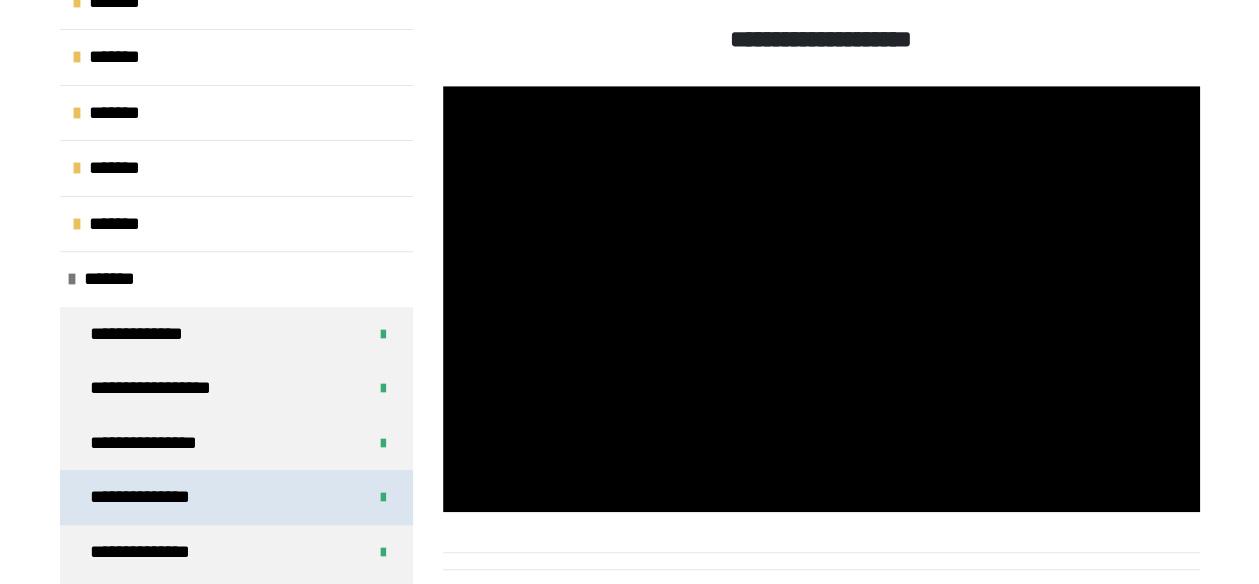 click on "**********" at bounding box center [236, 497] 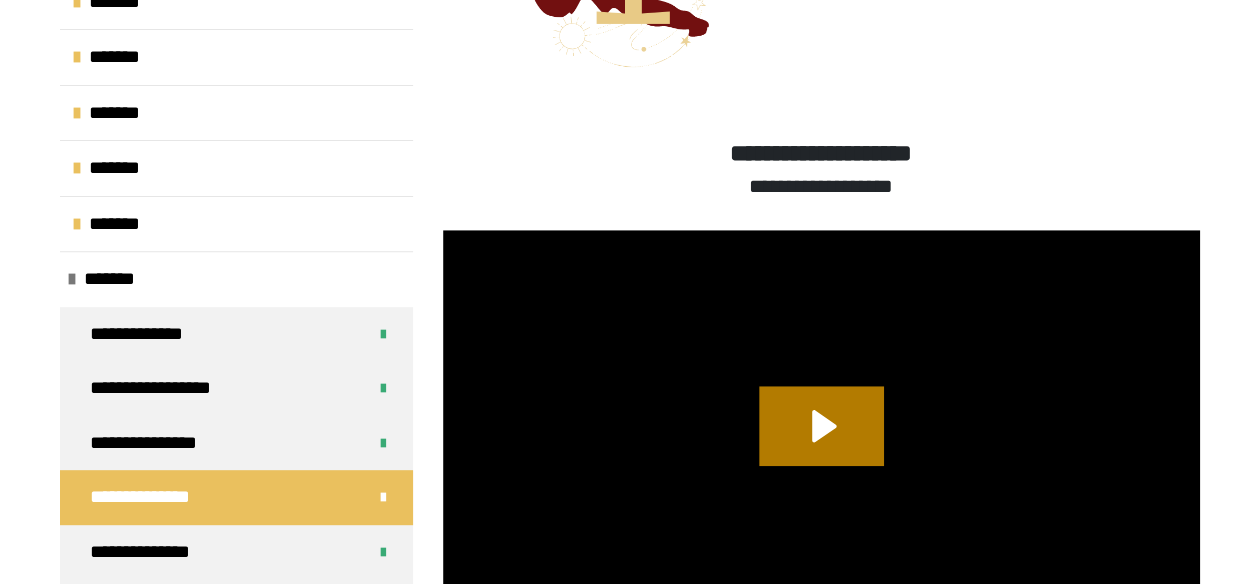 scroll, scrollTop: 762, scrollLeft: 0, axis: vertical 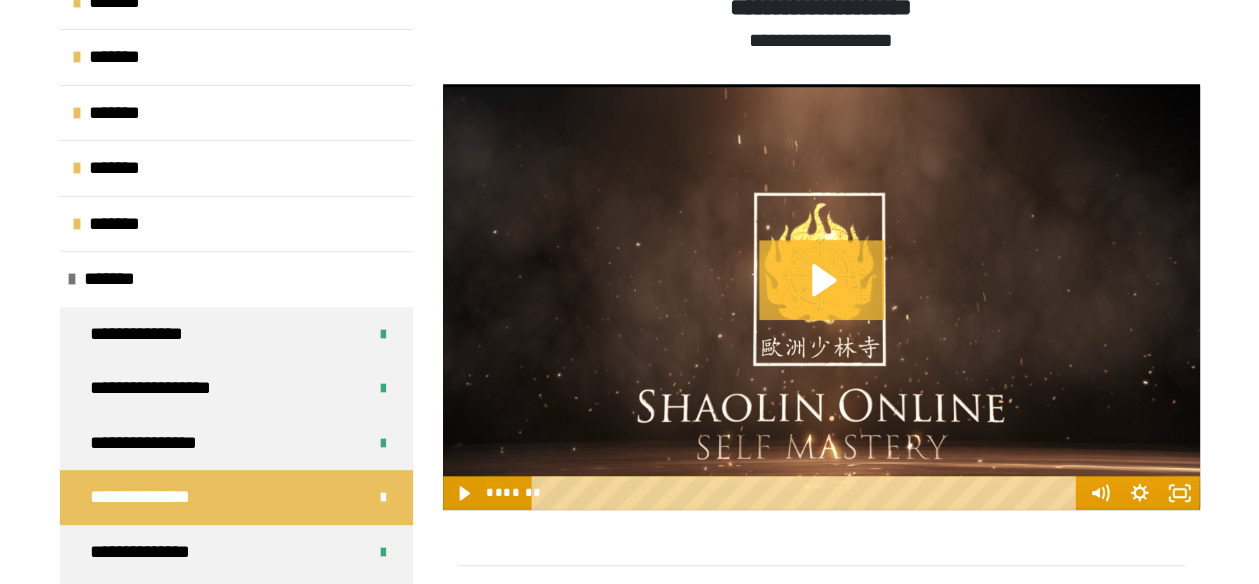 click 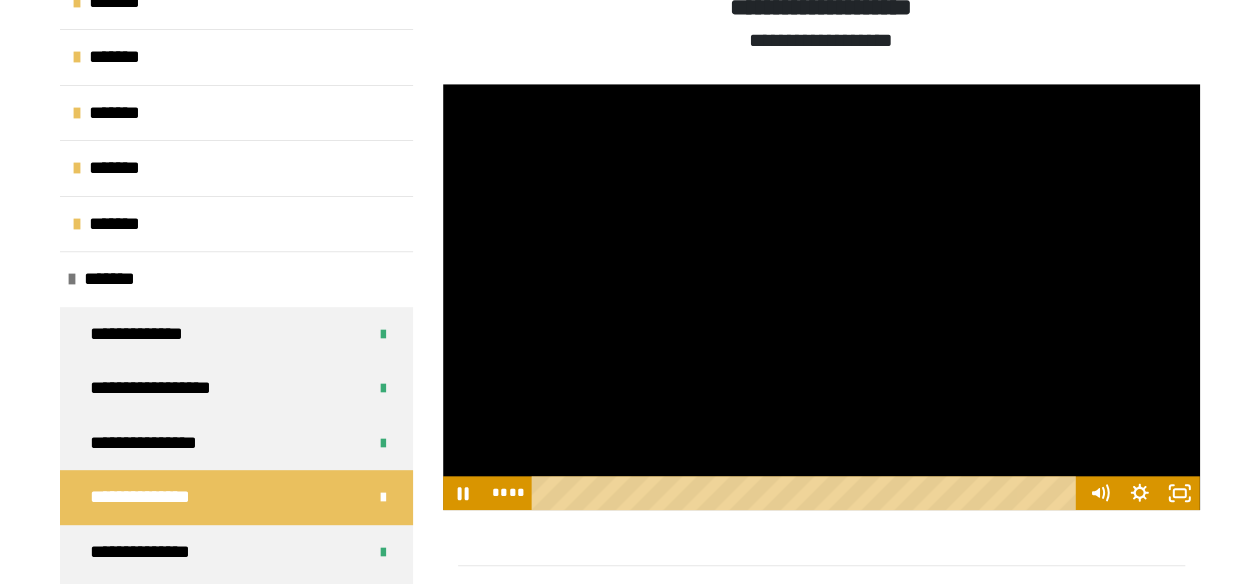 type 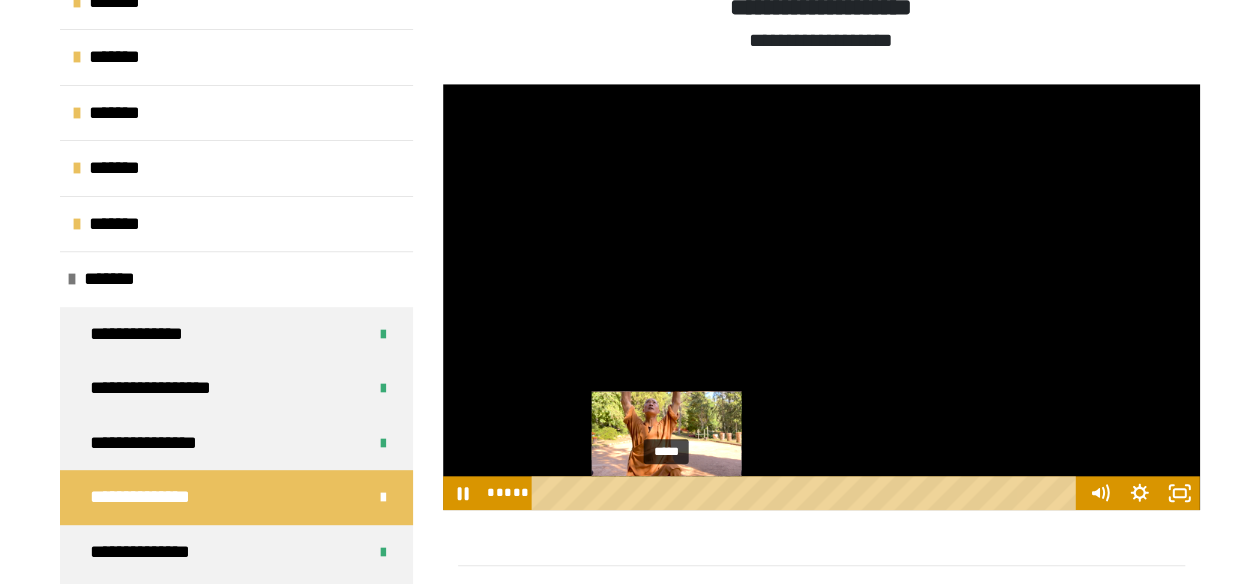 click on "*****" at bounding box center (807, 493) 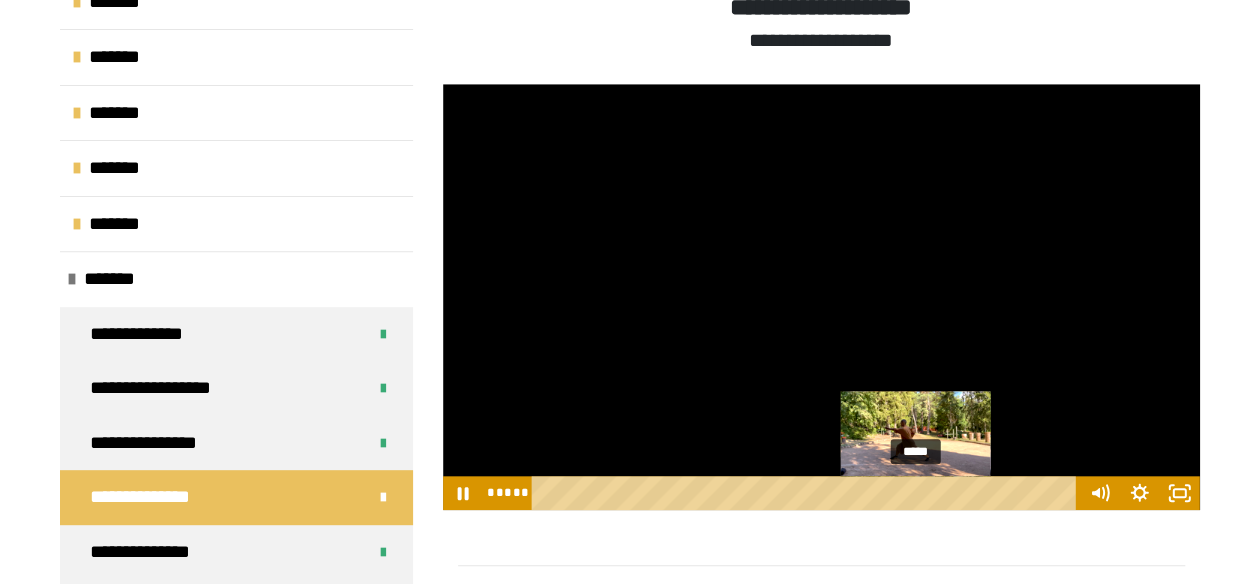 click on "*****" at bounding box center [807, 493] 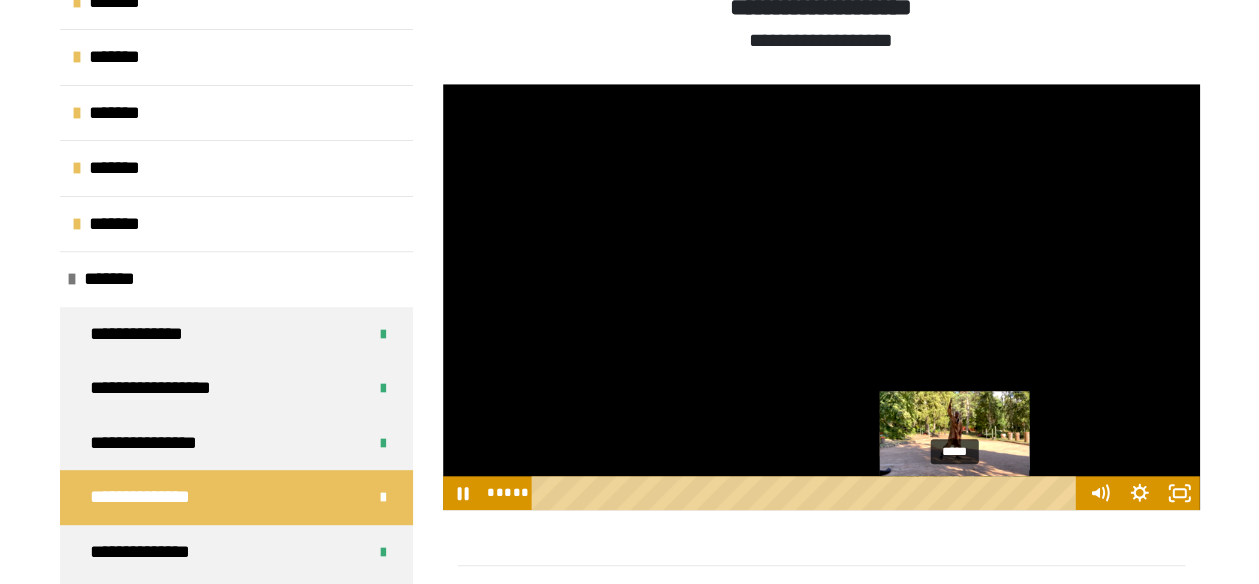 click on "*****" at bounding box center [807, 493] 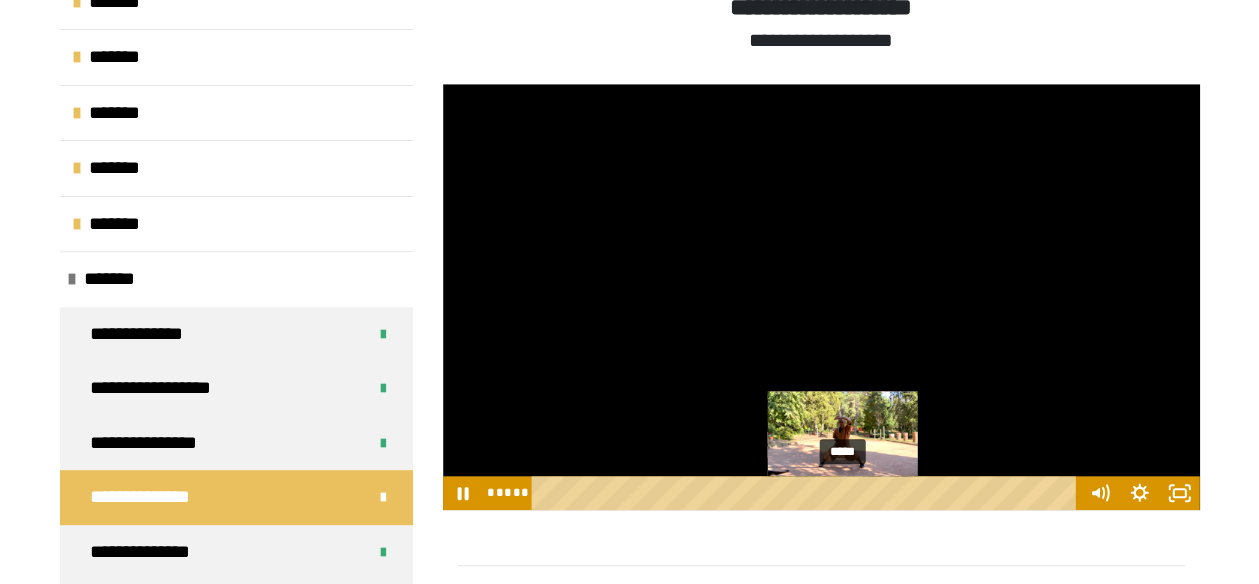 drag, startPoint x: 958, startPoint y: 493, endPoint x: 845, endPoint y: 489, distance: 113.07078 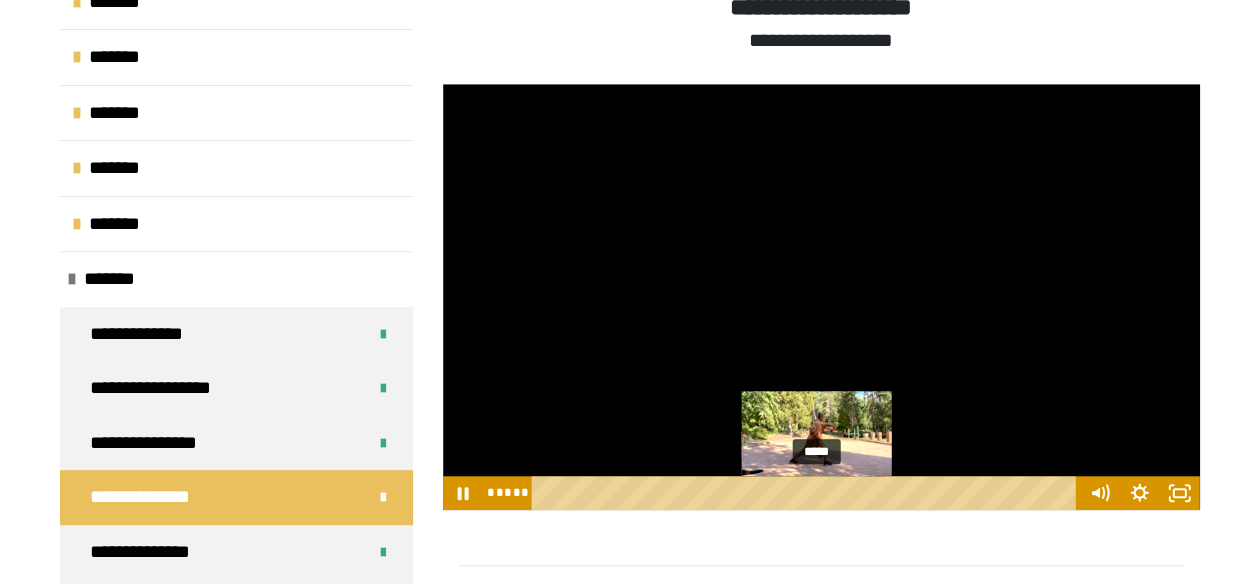 drag, startPoint x: 845, startPoint y: 489, endPoint x: 818, endPoint y: 488, distance: 27.018513 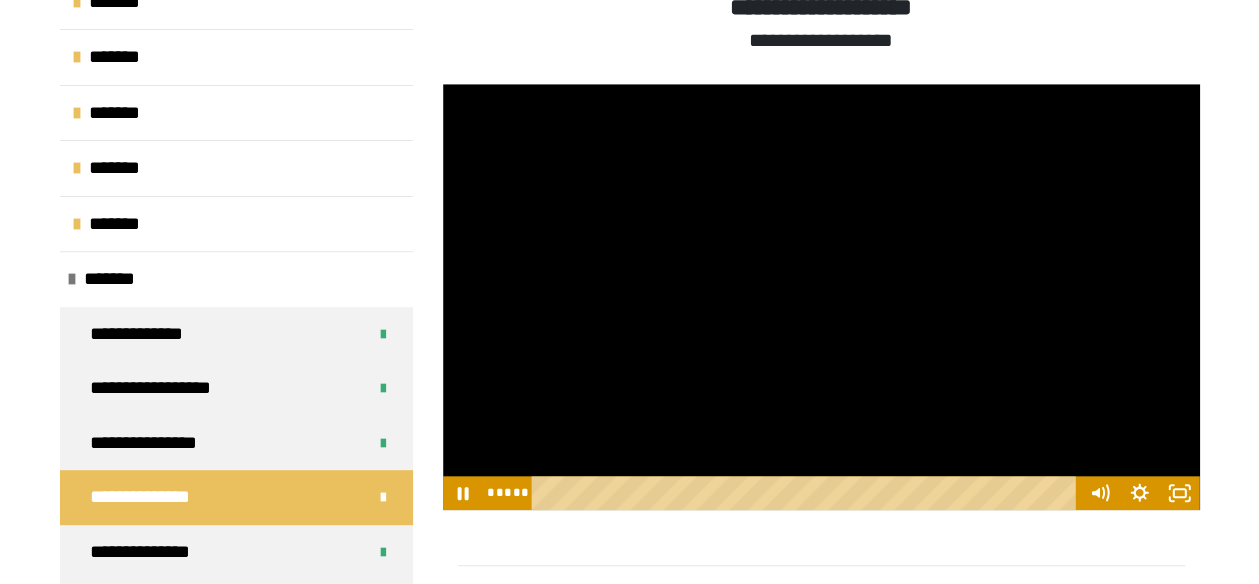 click at bounding box center (821, 297) 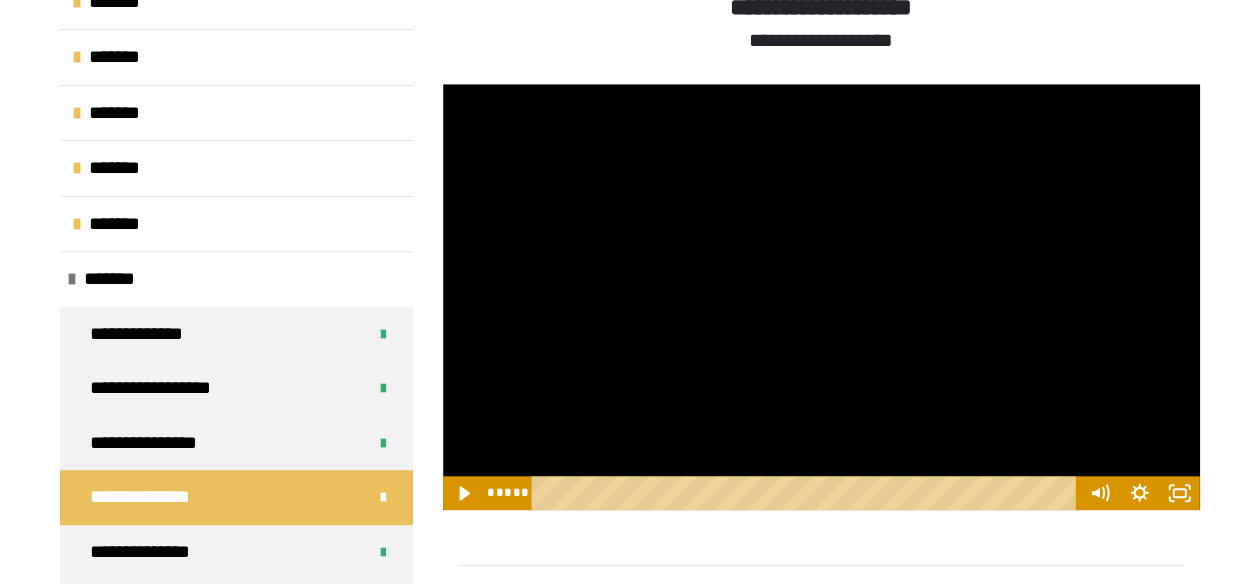 click at bounding box center [821, 297] 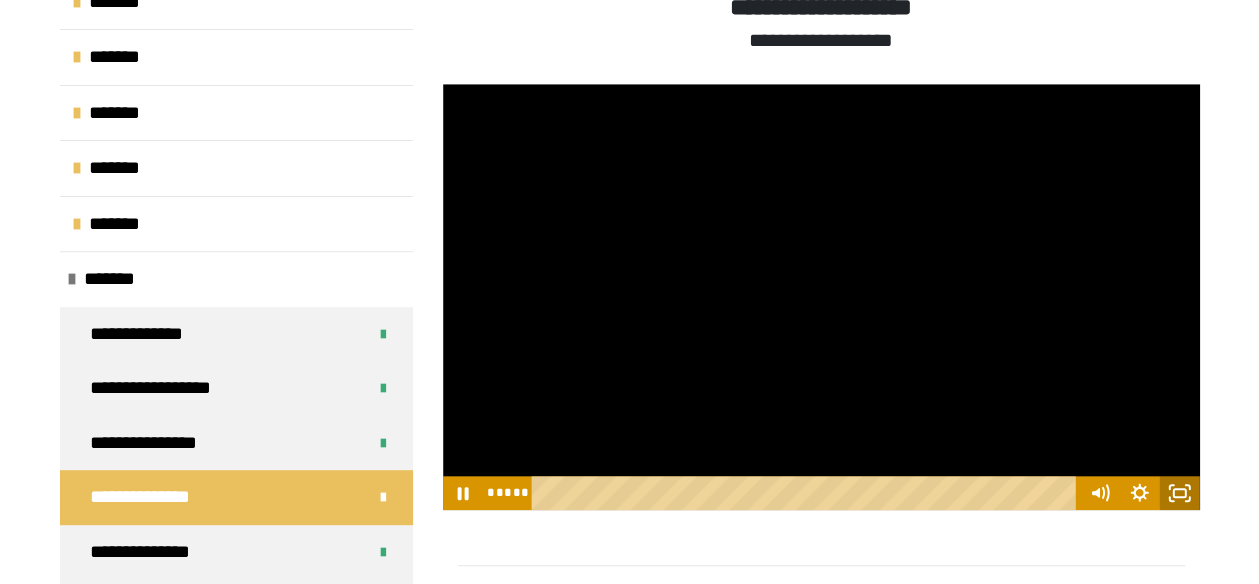 click 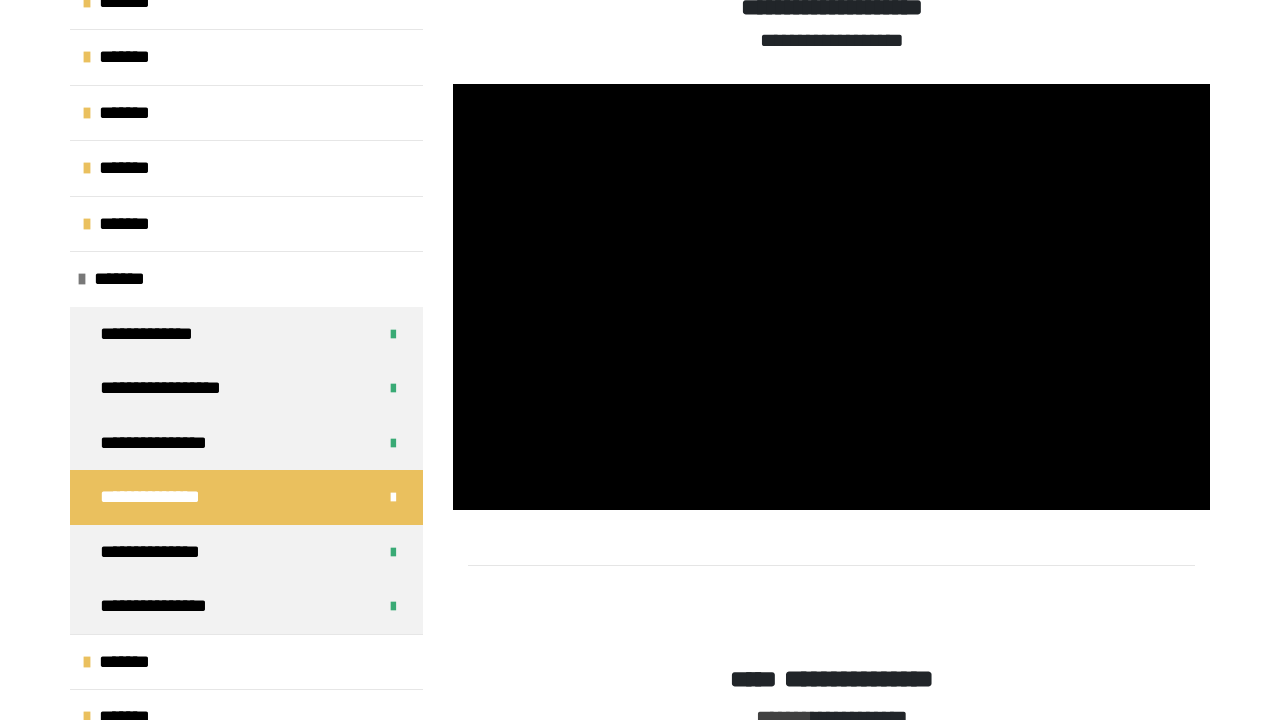 type 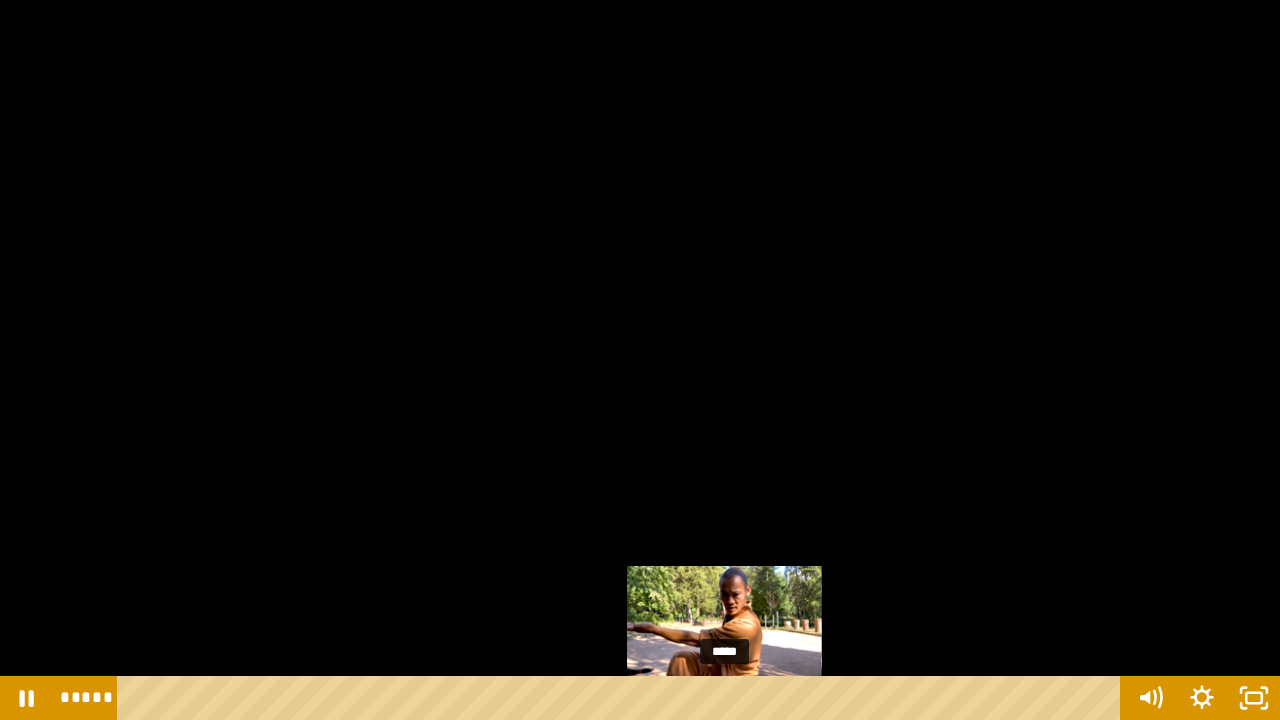click on "*****" at bounding box center (622, 698) 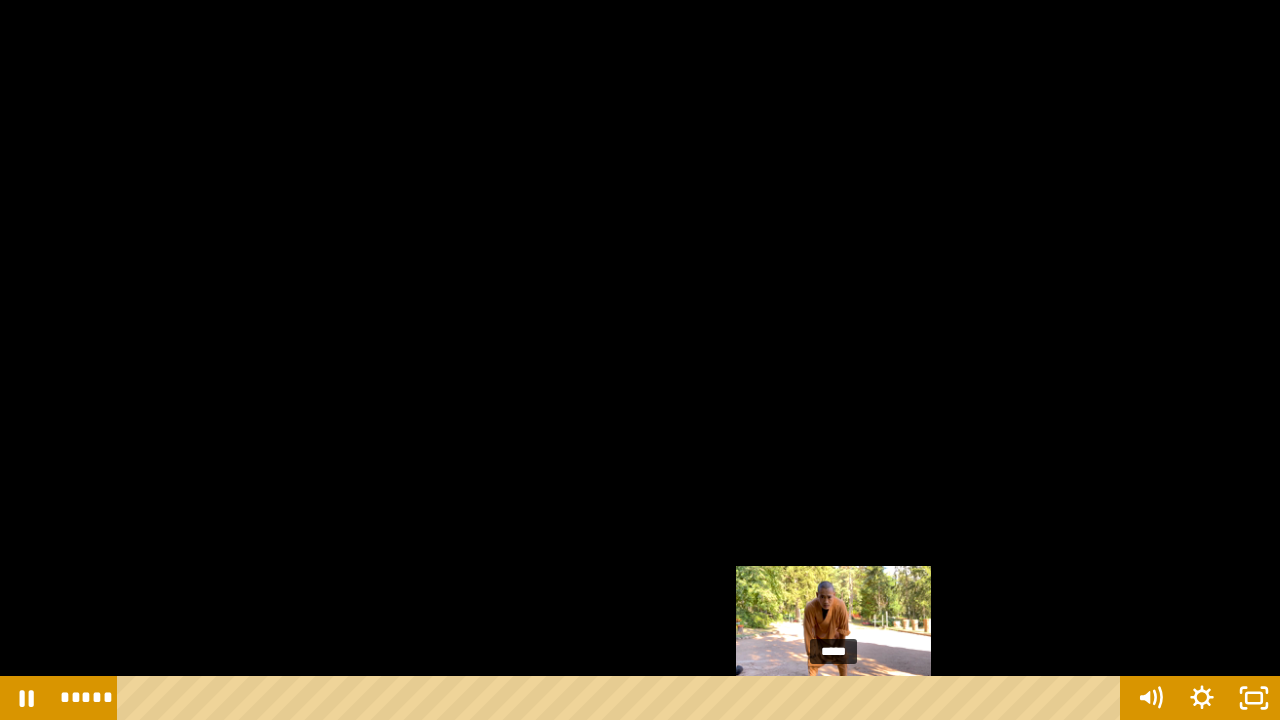 drag, startPoint x: 745, startPoint y: 695, endPoint x: 836, endPoint y: 693, distance: 91.02197 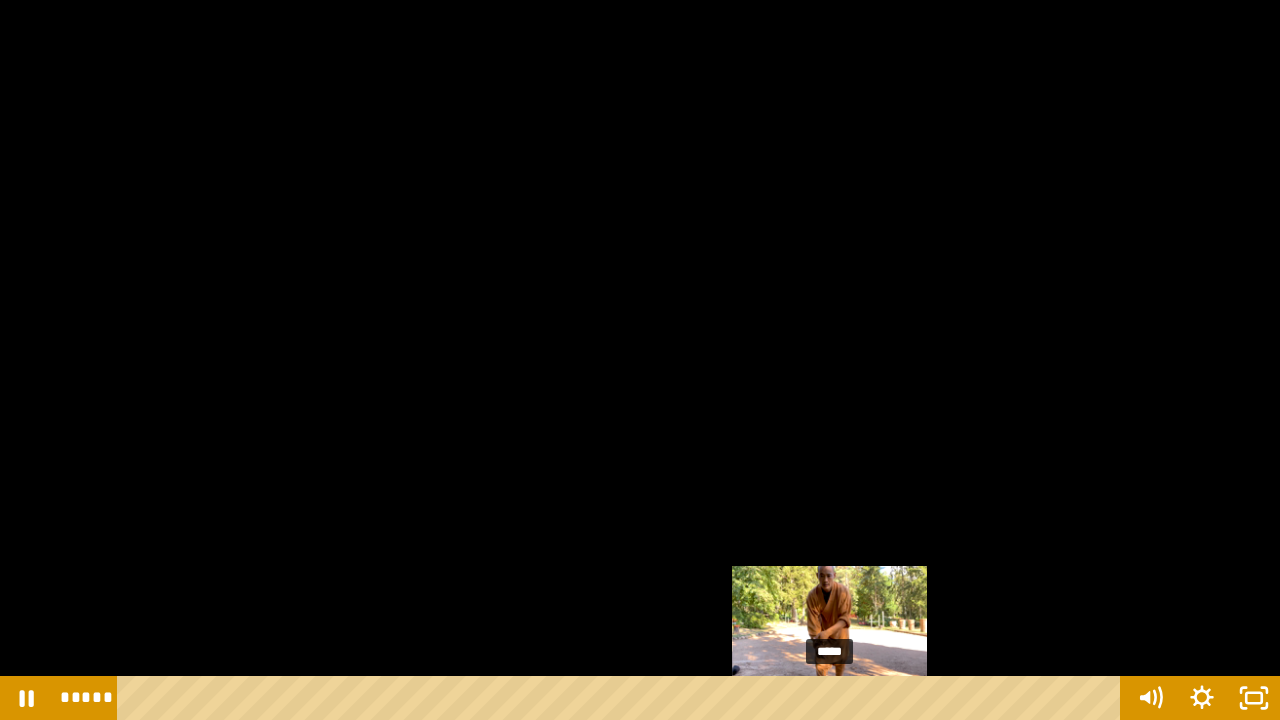 click at bounding box center (829, 698) 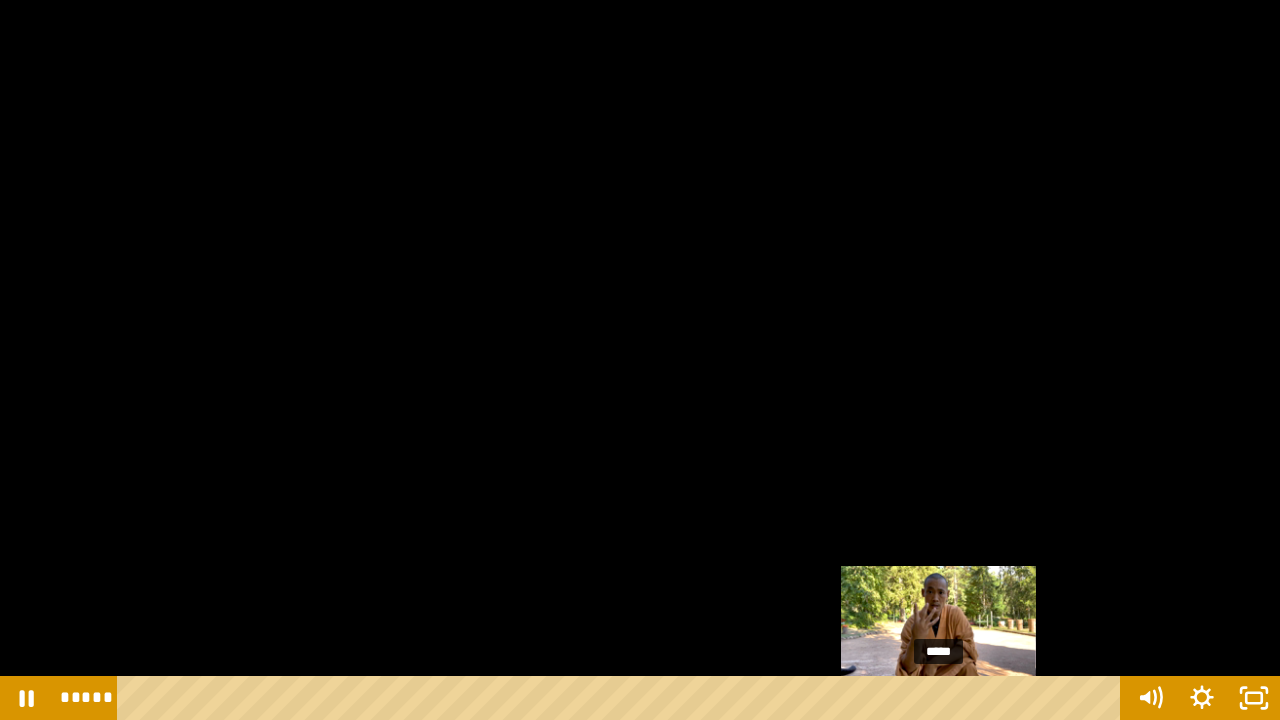 drag, startPoint x: 932, startPoint y: 700, endPoint x: 943, endPoint y: 702, distance: 11.18034 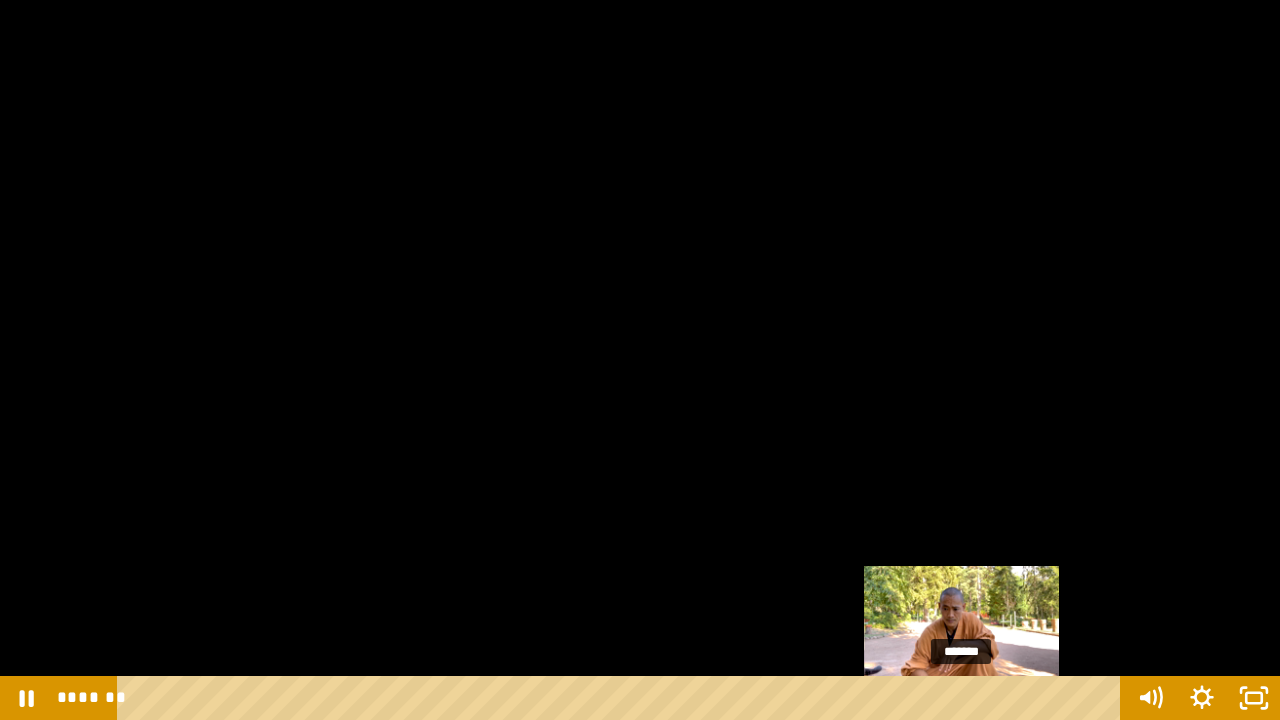 click on "*******" at bounding box center (622, 698) 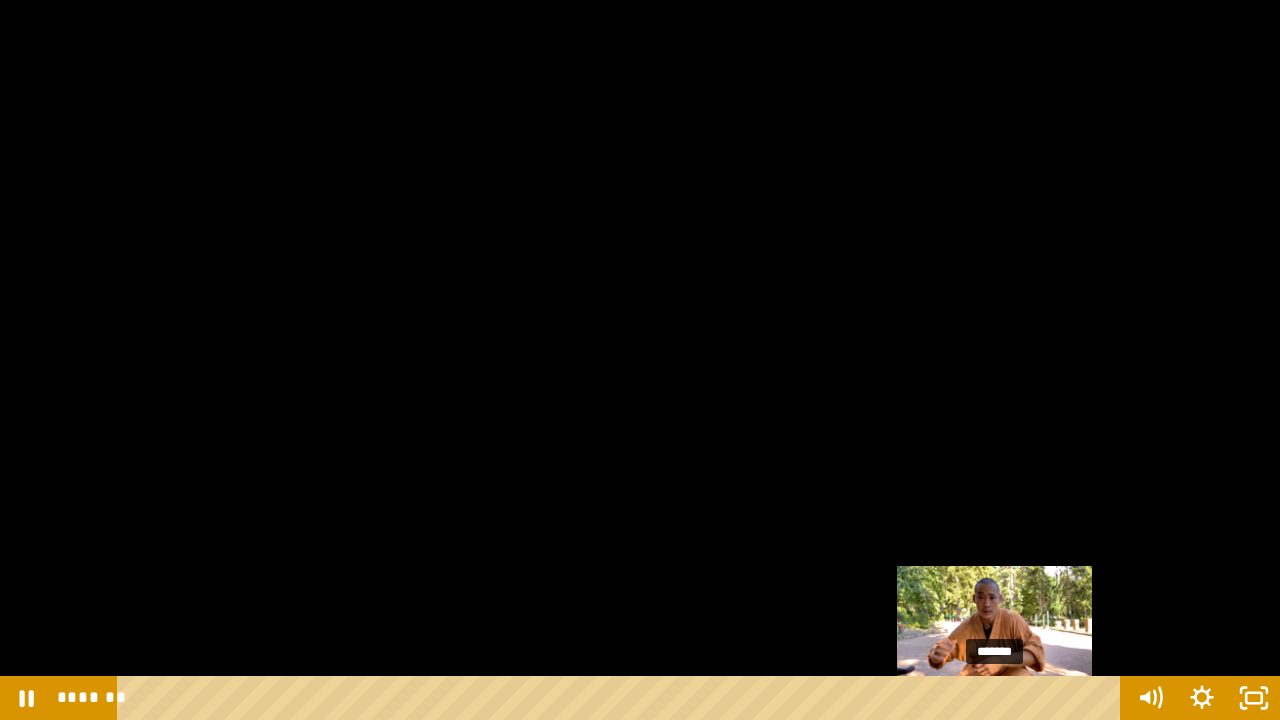 drag, startPoint x: 965, startPoint y: 693, endPoint x: 998, endPoint y: 693, distance: 33 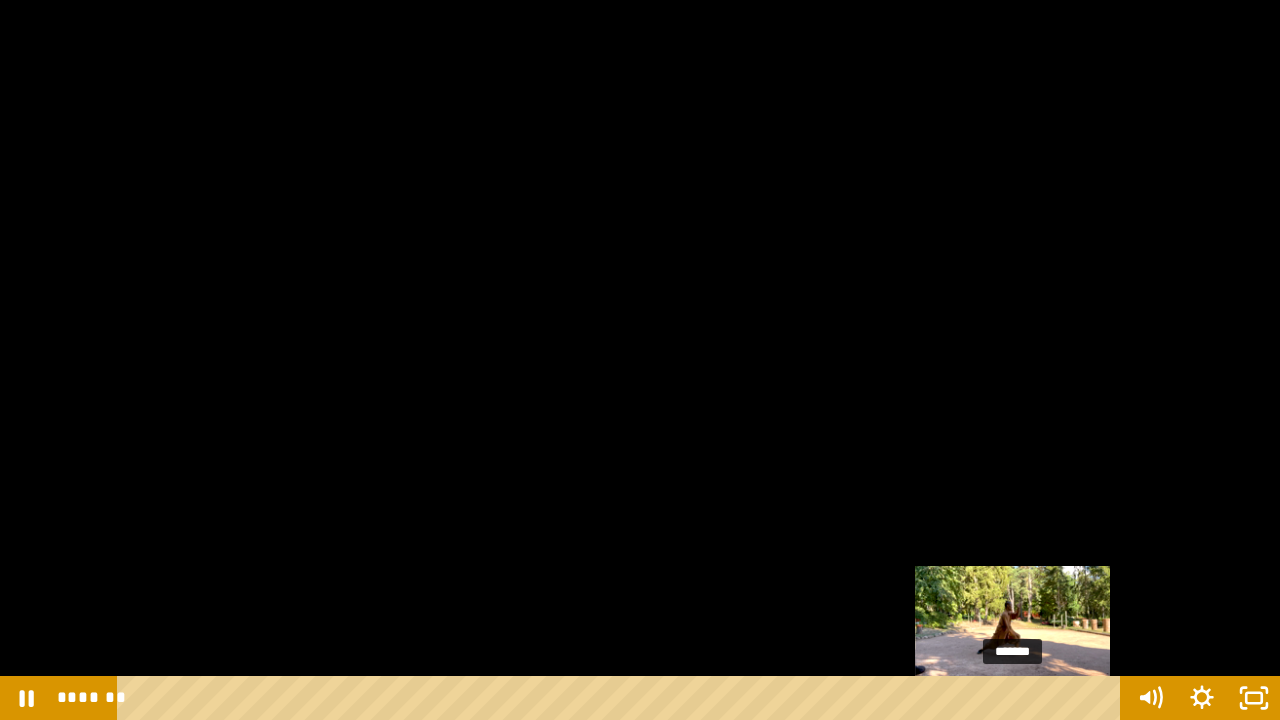 click on "*******" at bounding box center (622, 698) 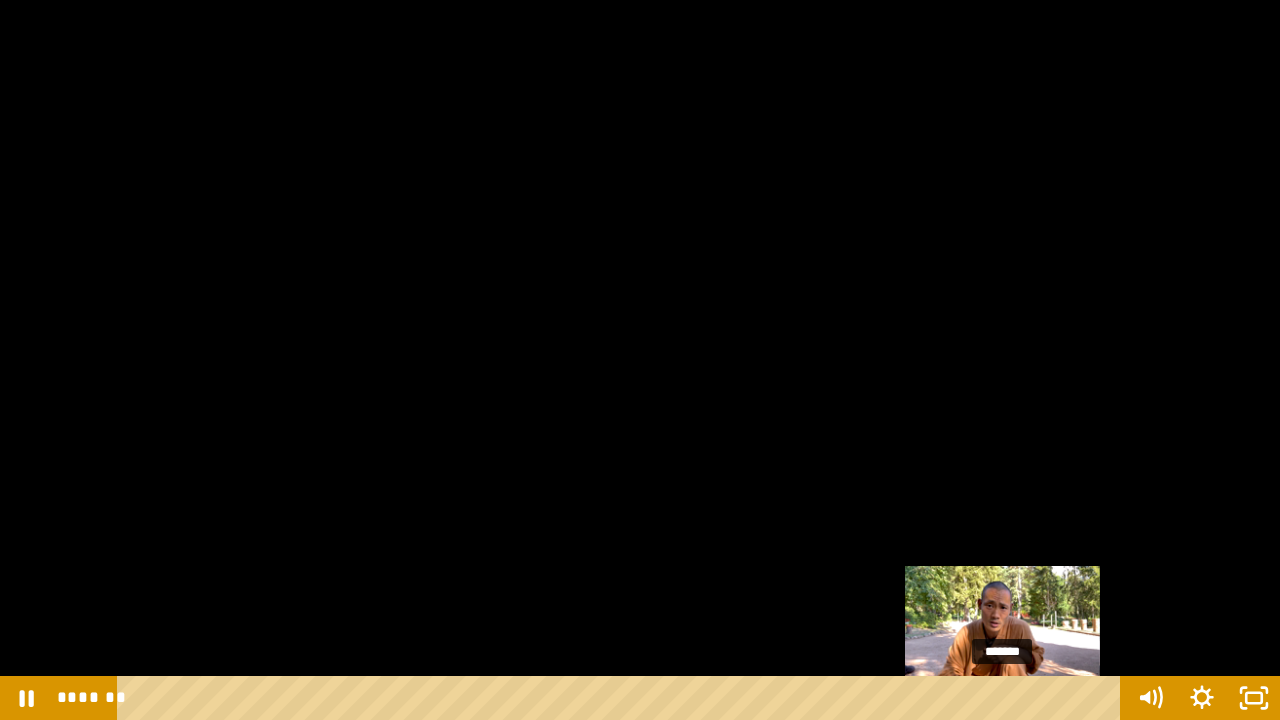 click on "*******" at bounding box center (622, 698) 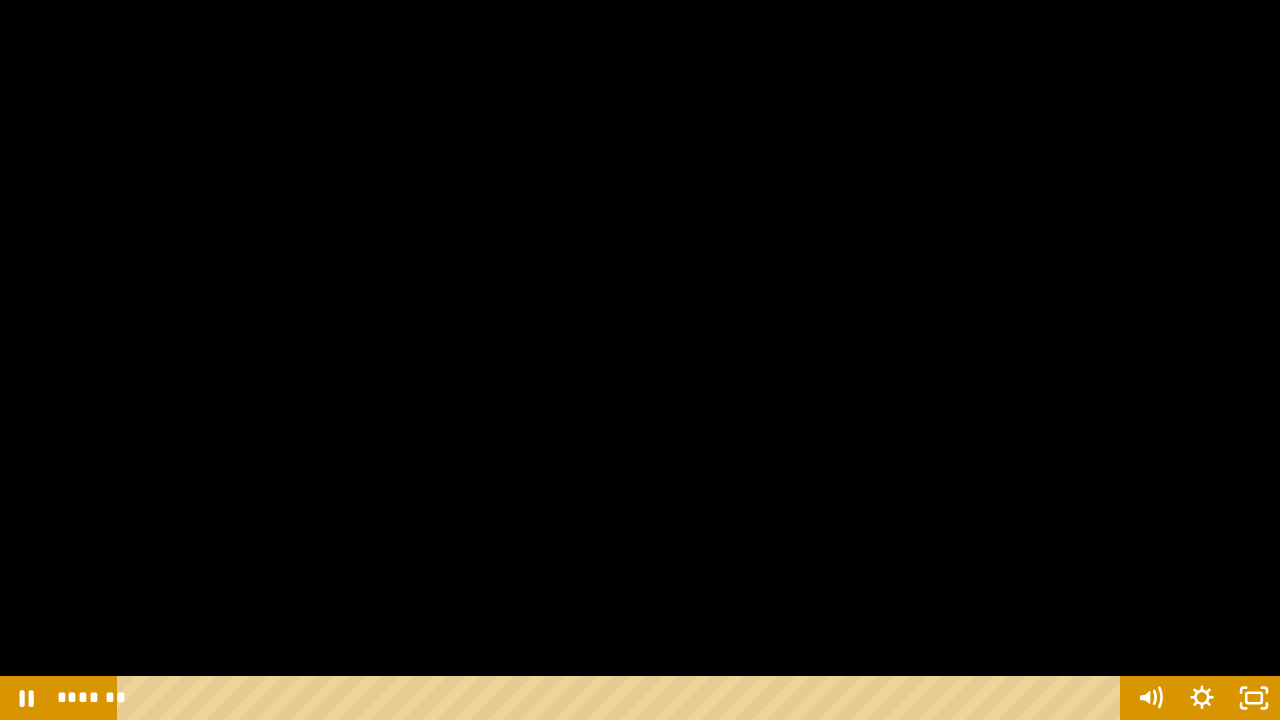 click at bounding box center (640, 360) 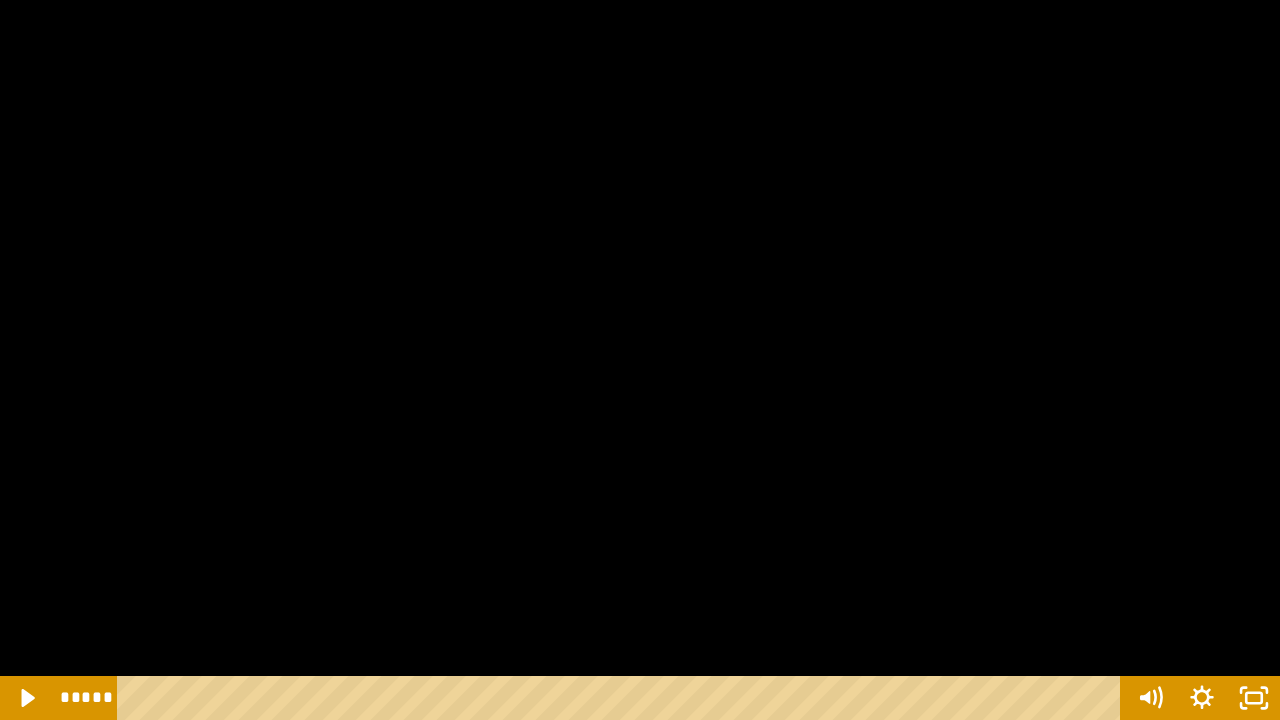 click at bounding box center (640, 360) 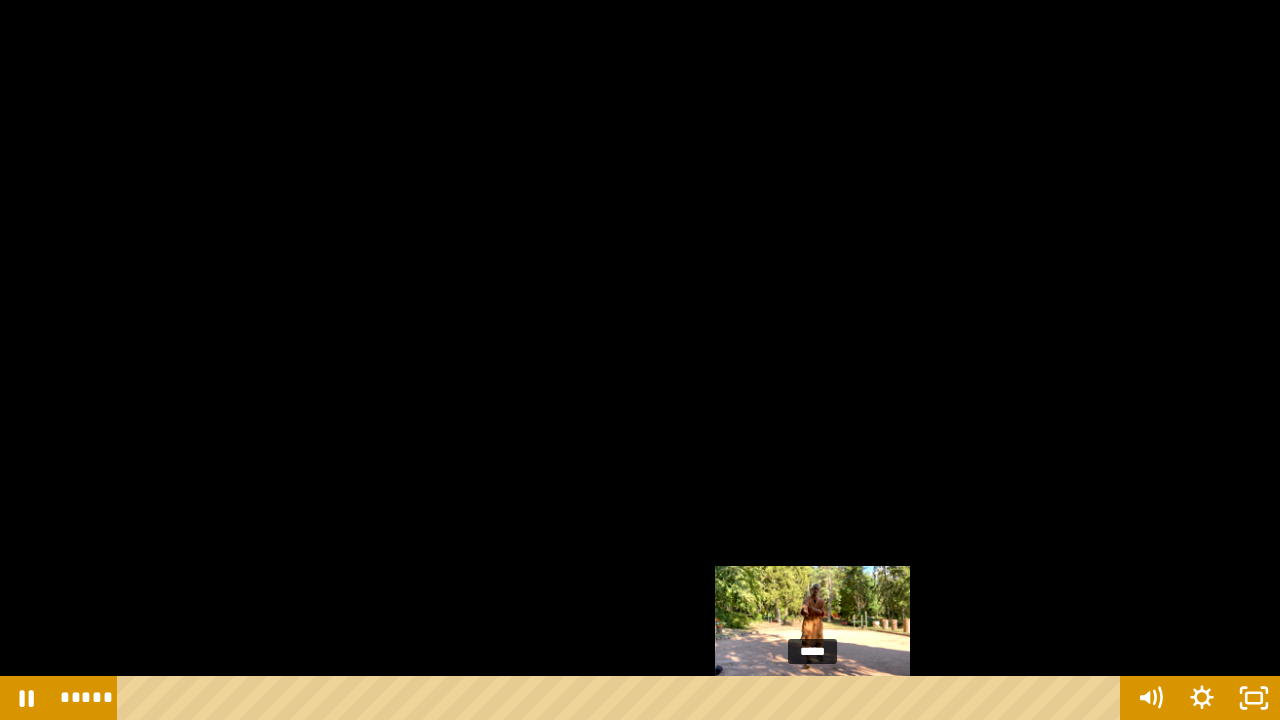 click at bounding box center (812, 698) 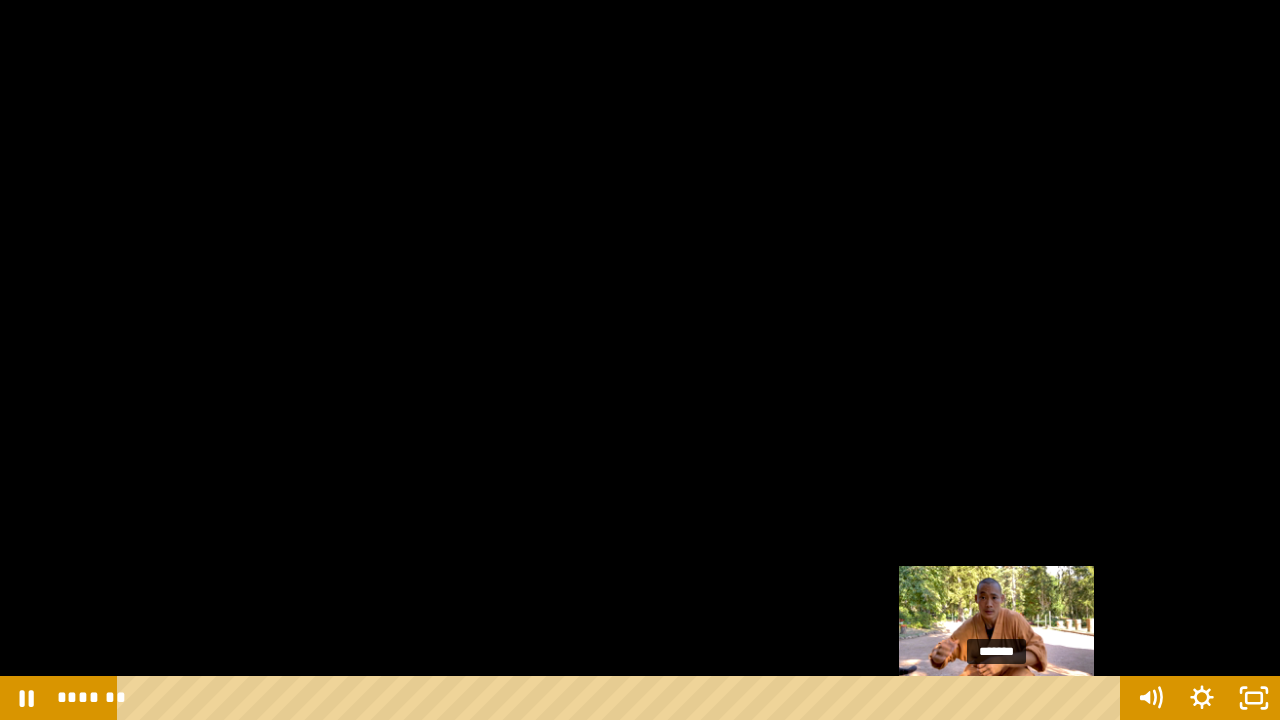 drag, startPoint x: 956, startPoint y: 699, endPoint x: 1001, endPoint y: 694, distance: 45.276924 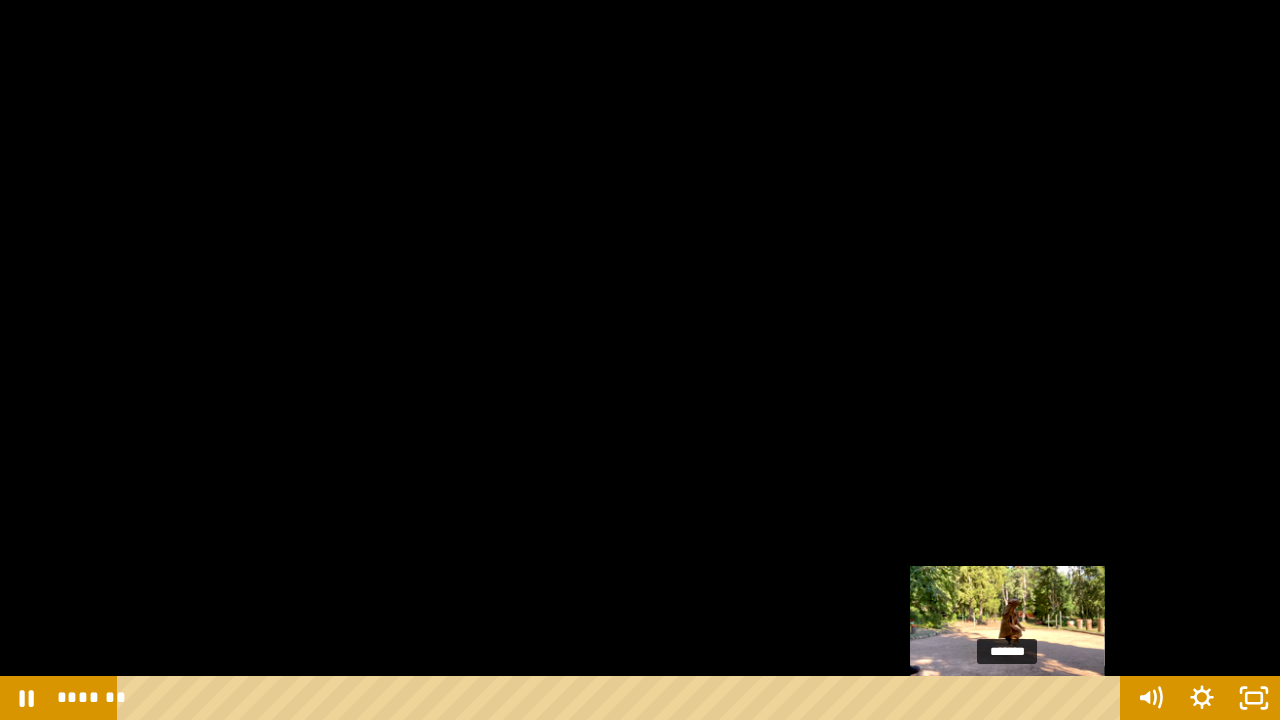drag, startPoint x: 1001, startPoint y: 694, endPoint x: 1011, endPoint y: 693, distance: 10.049875 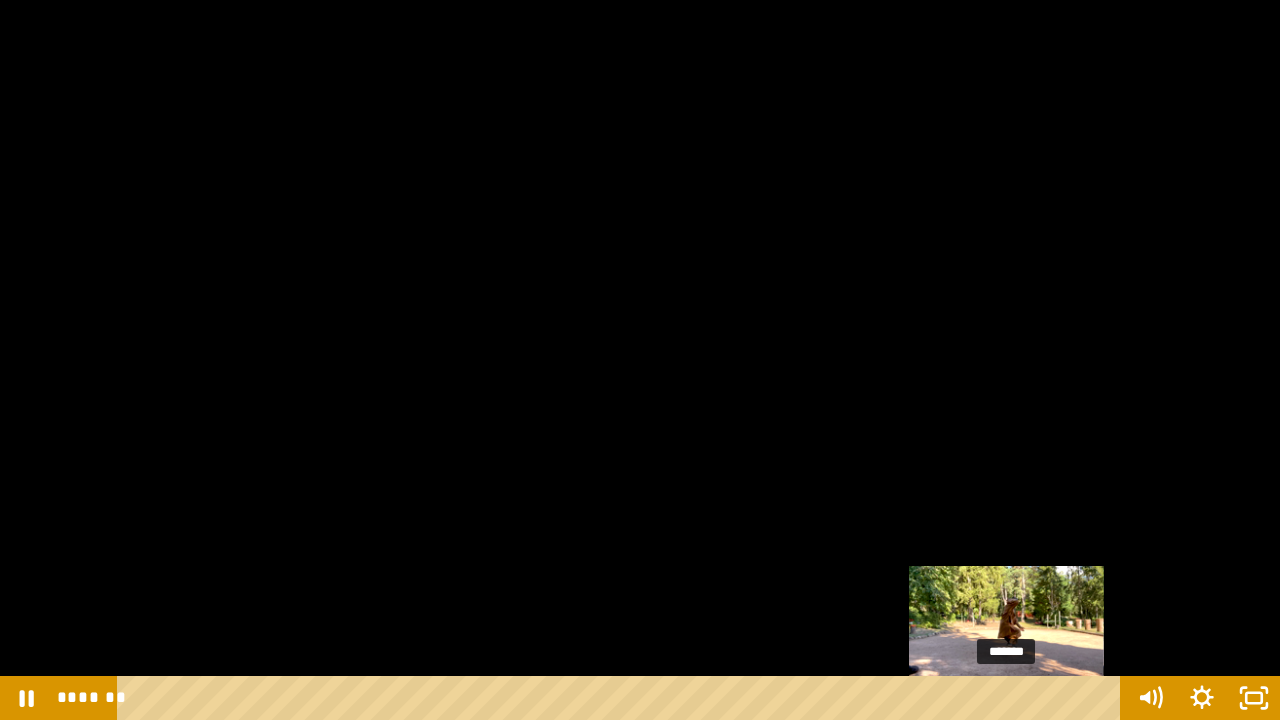 click on "*******" at bounding box center (622, 698) 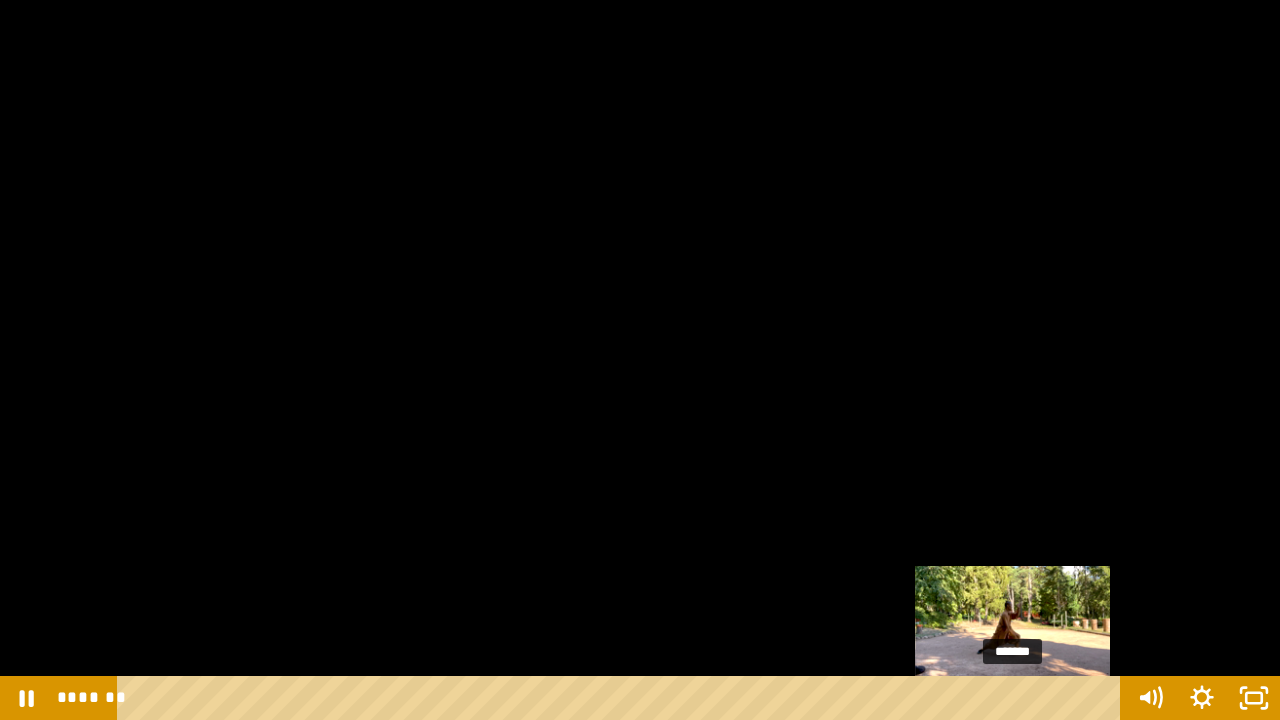 click at bounding box center [1012, 698] 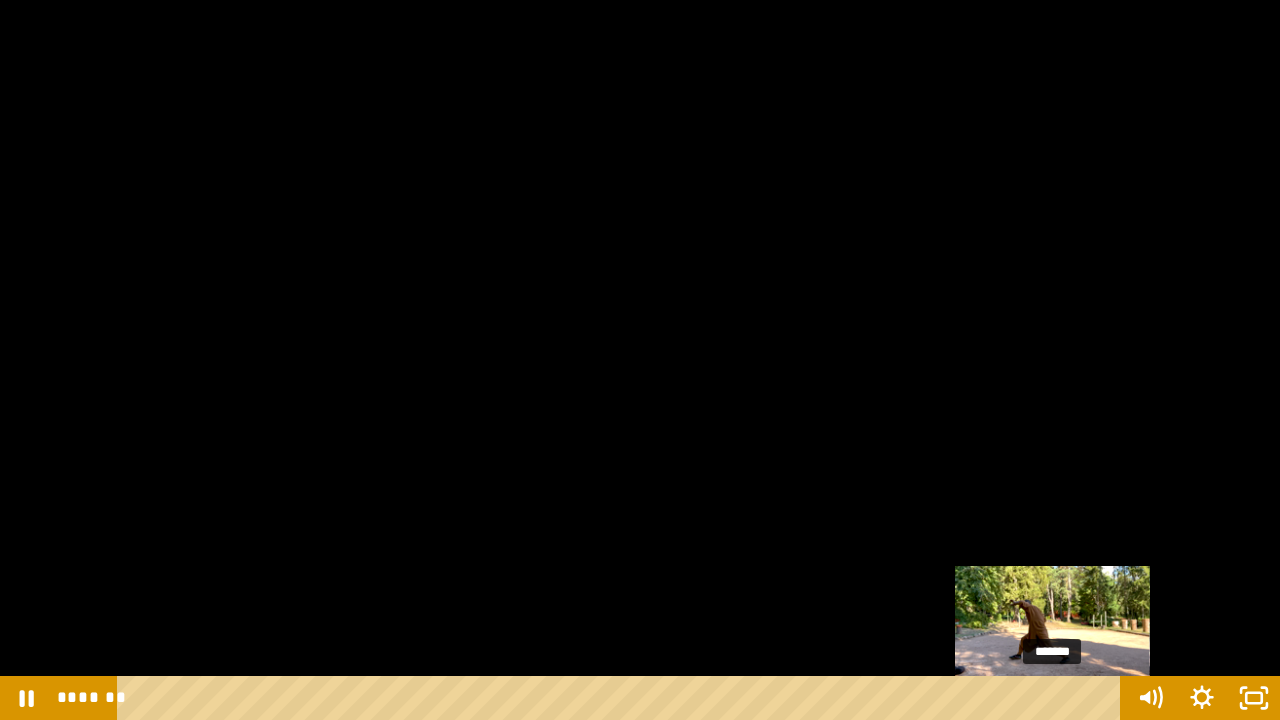 click on "*******" at bounding box center (622, 698) 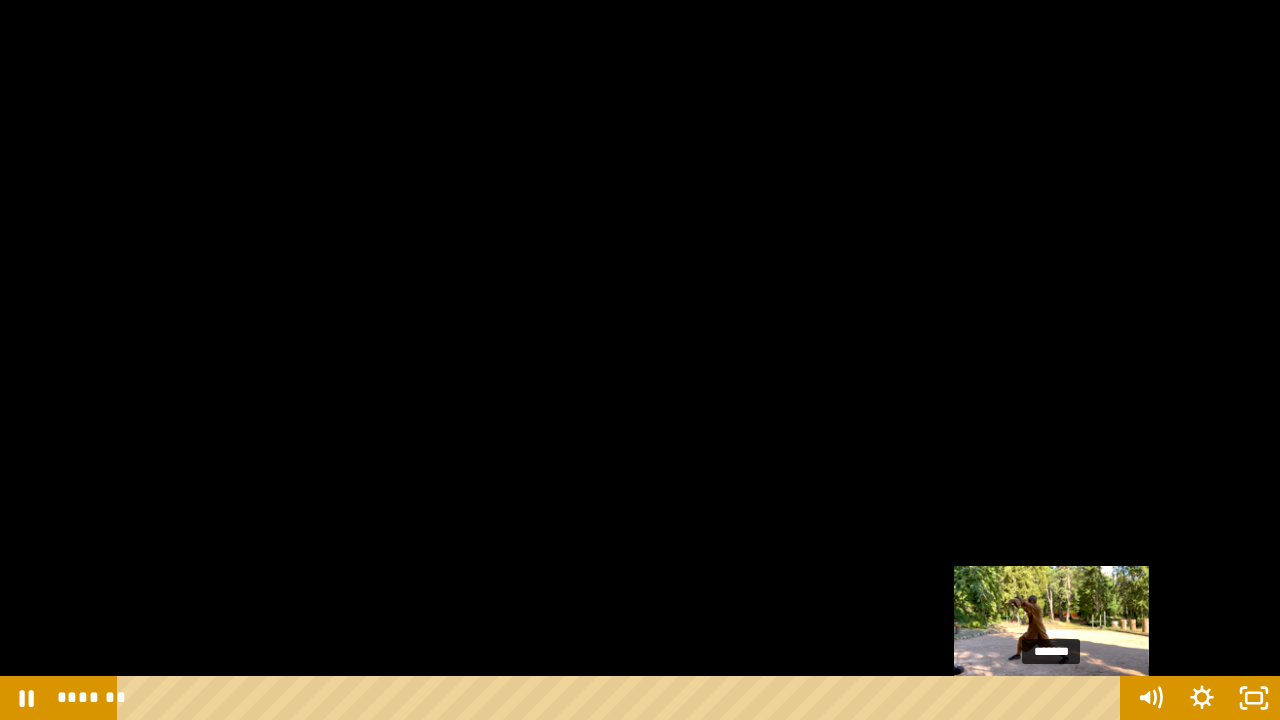 click at bounding box center (1051, 698) 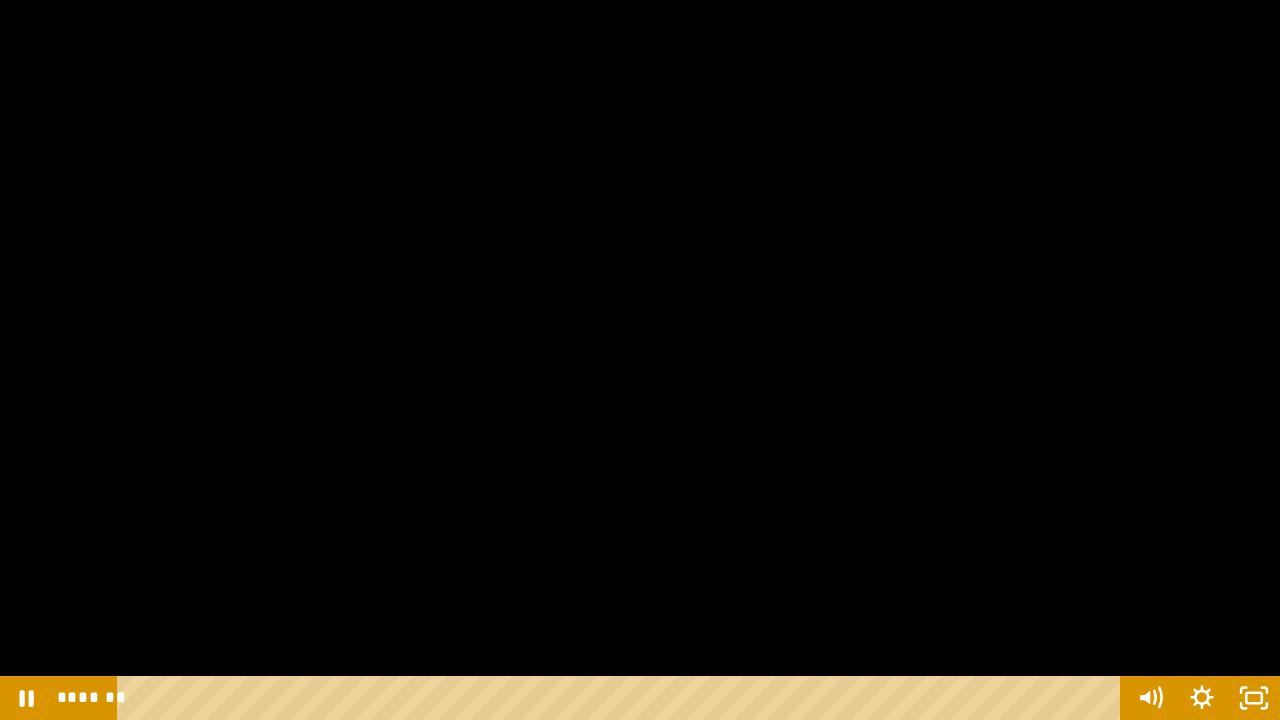 click at bounding box center [640, 360] 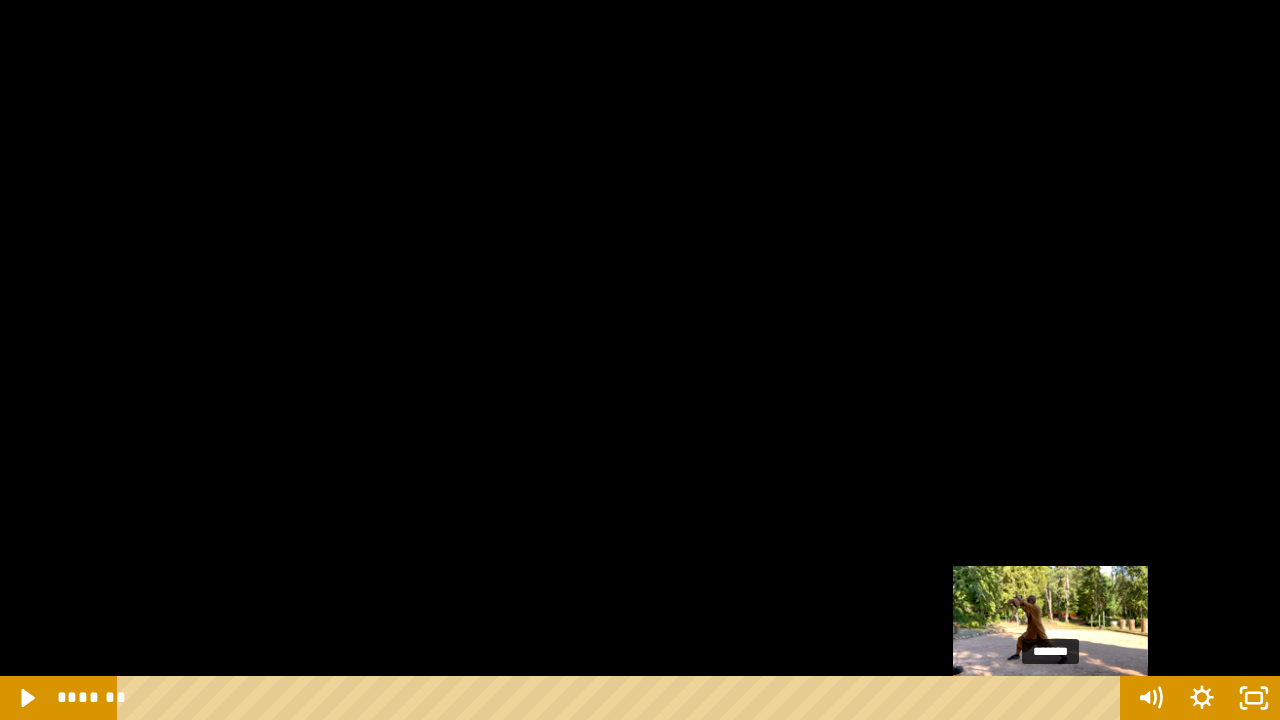 click on "*******" at bounding box center (622, 698) 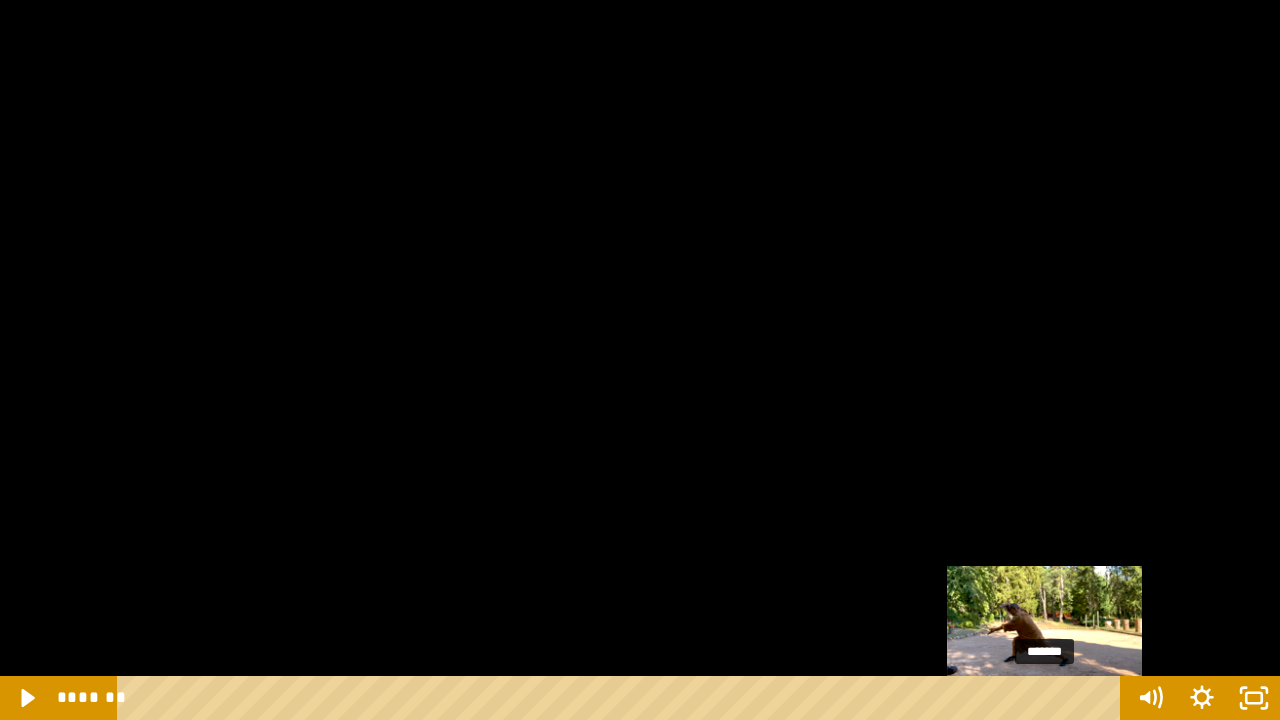 click at bounding box center (1044, 698) 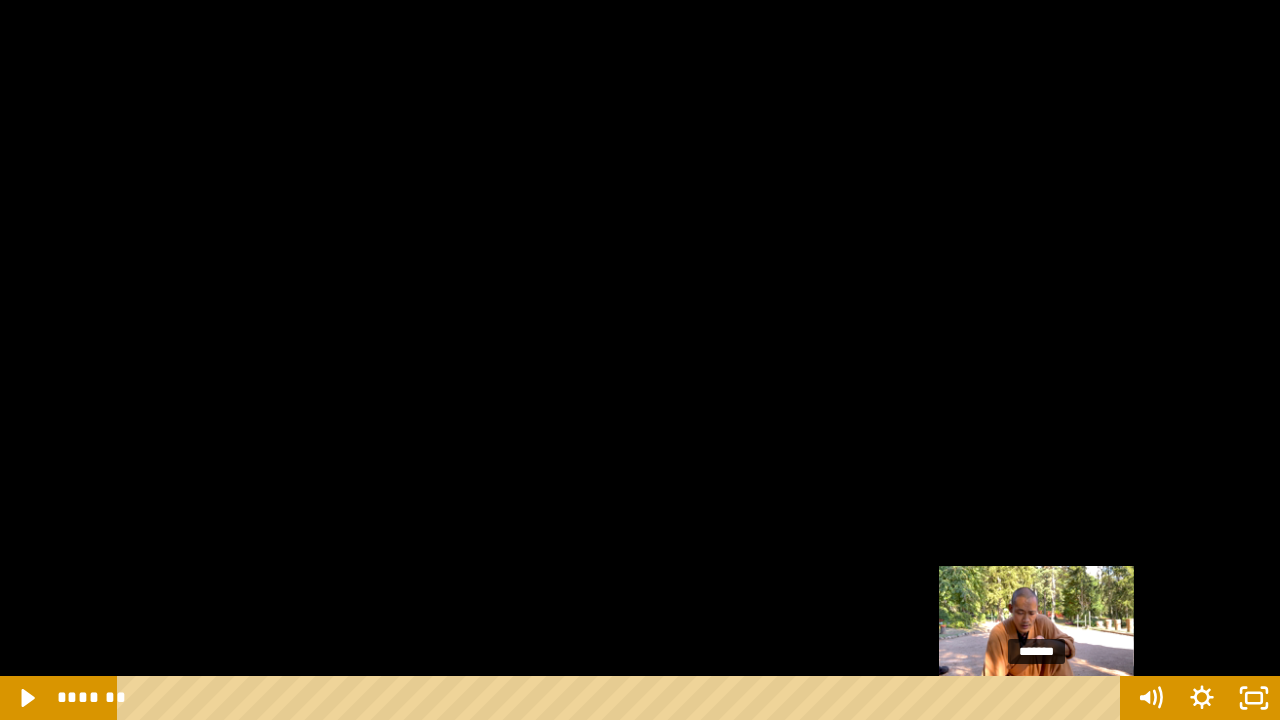 click at bounding box center (1036, 698) 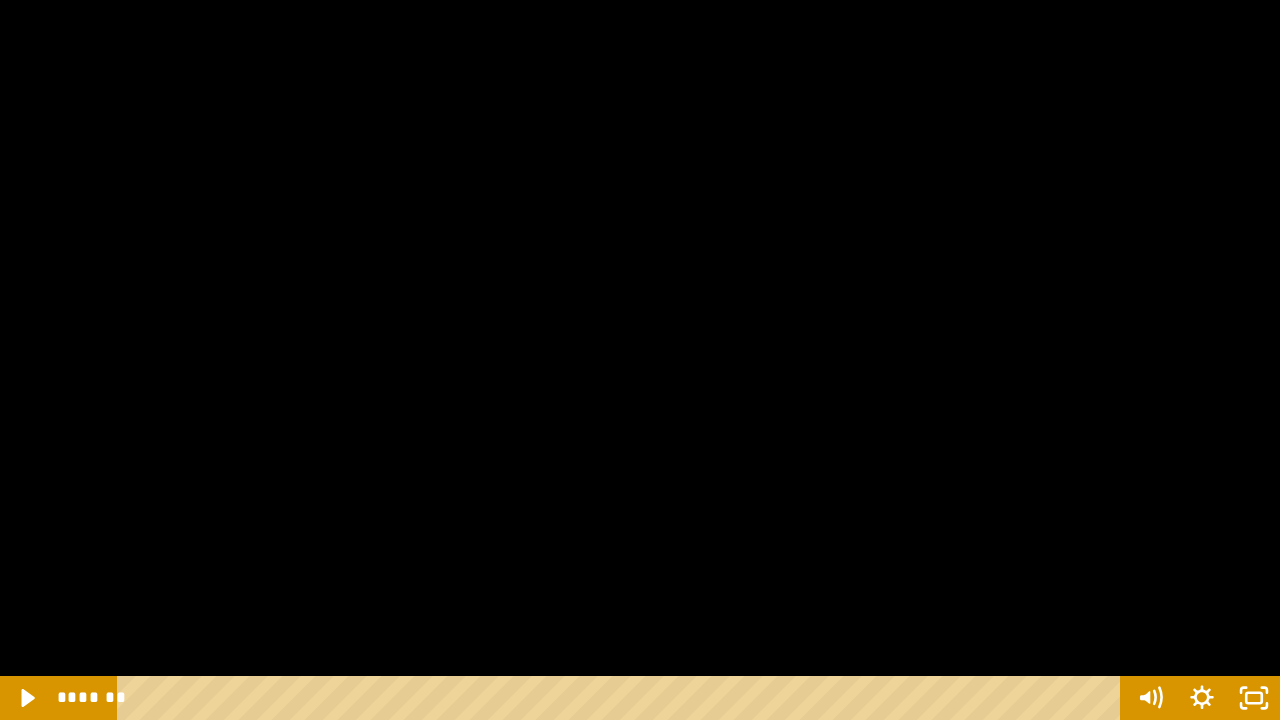 click at bounding box center [640, 360] 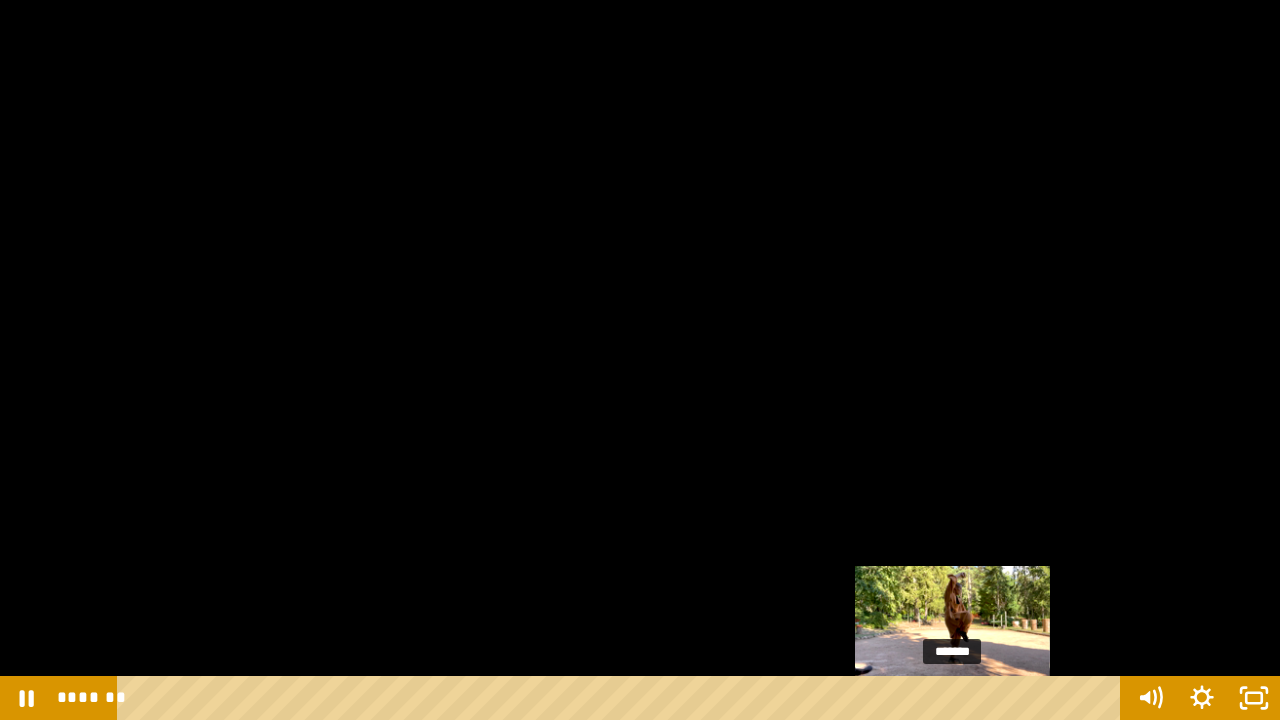 click on "*******" at bounding box center [622, 698] 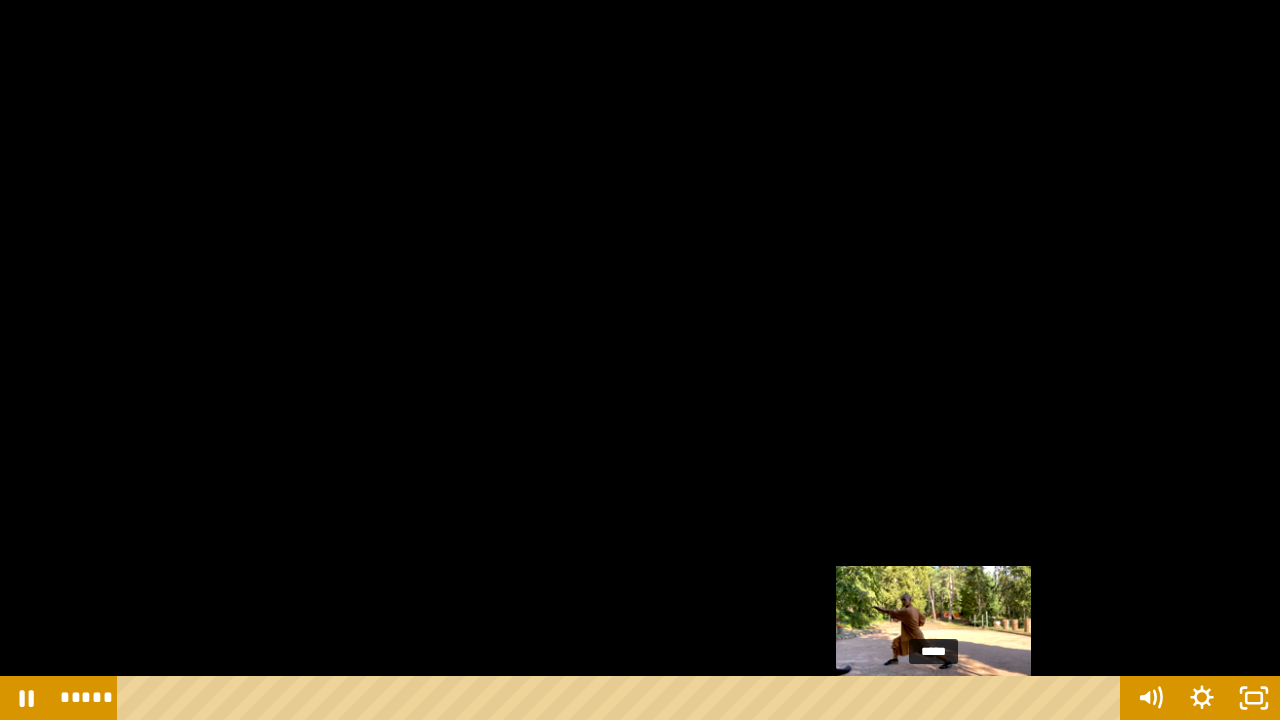 drag, startPoint x: 956, startPoint y: 693, endPoint x: 936, endPoint y: 693, distance: 20 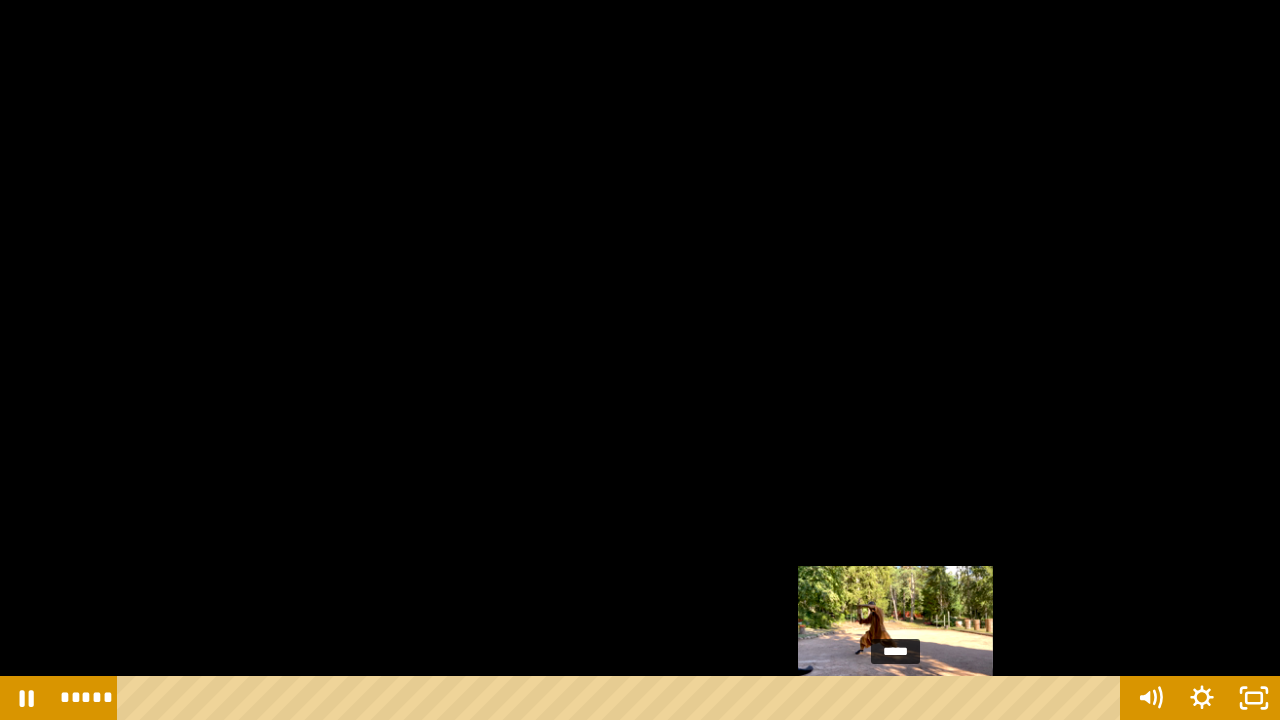 click on "*****" at bounding box center [622, 698] 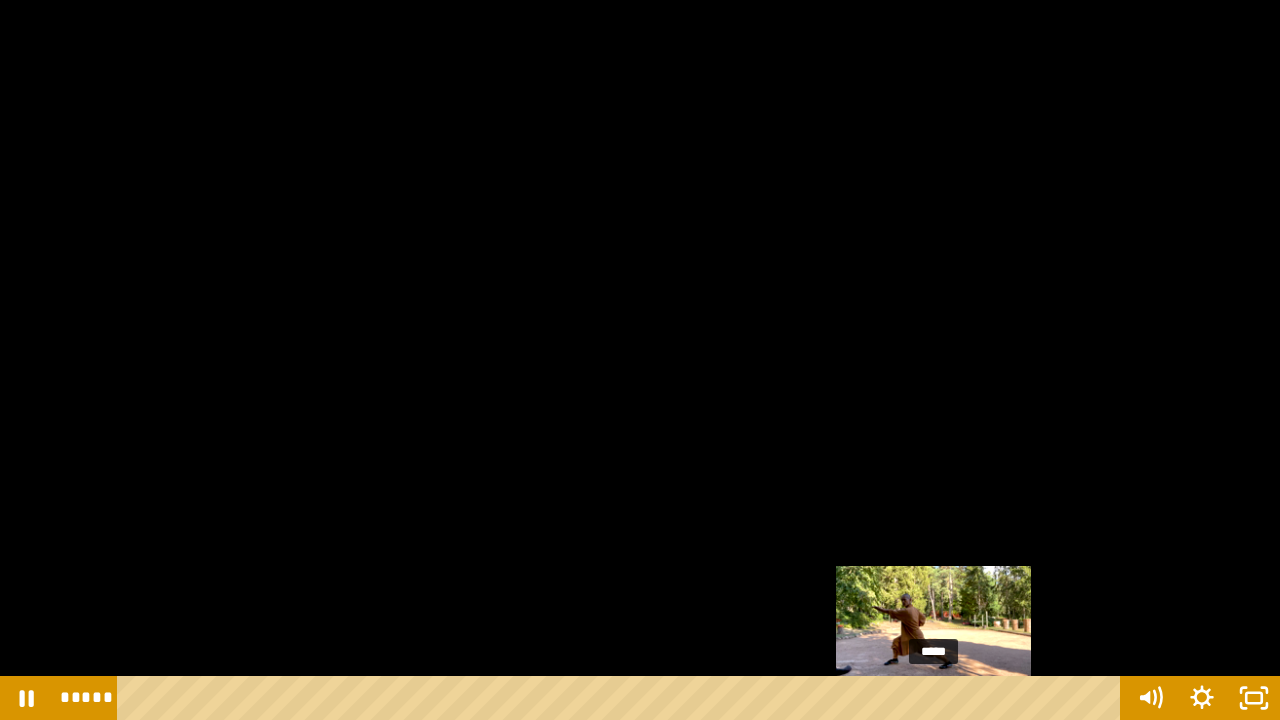drag, startPoint x: 936, startPoint y: 693, endPoint x: 922, endPoint y: 674, distance: 23.600847 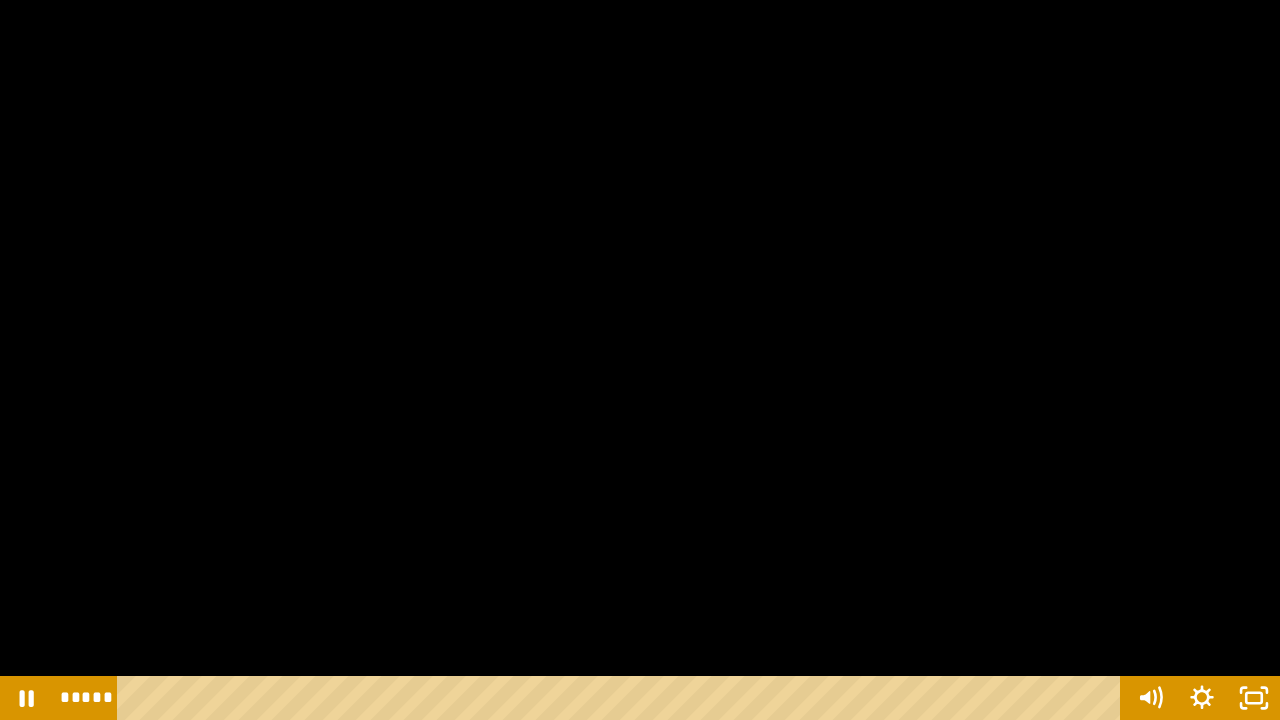 click at bounding box center [640, 360] 